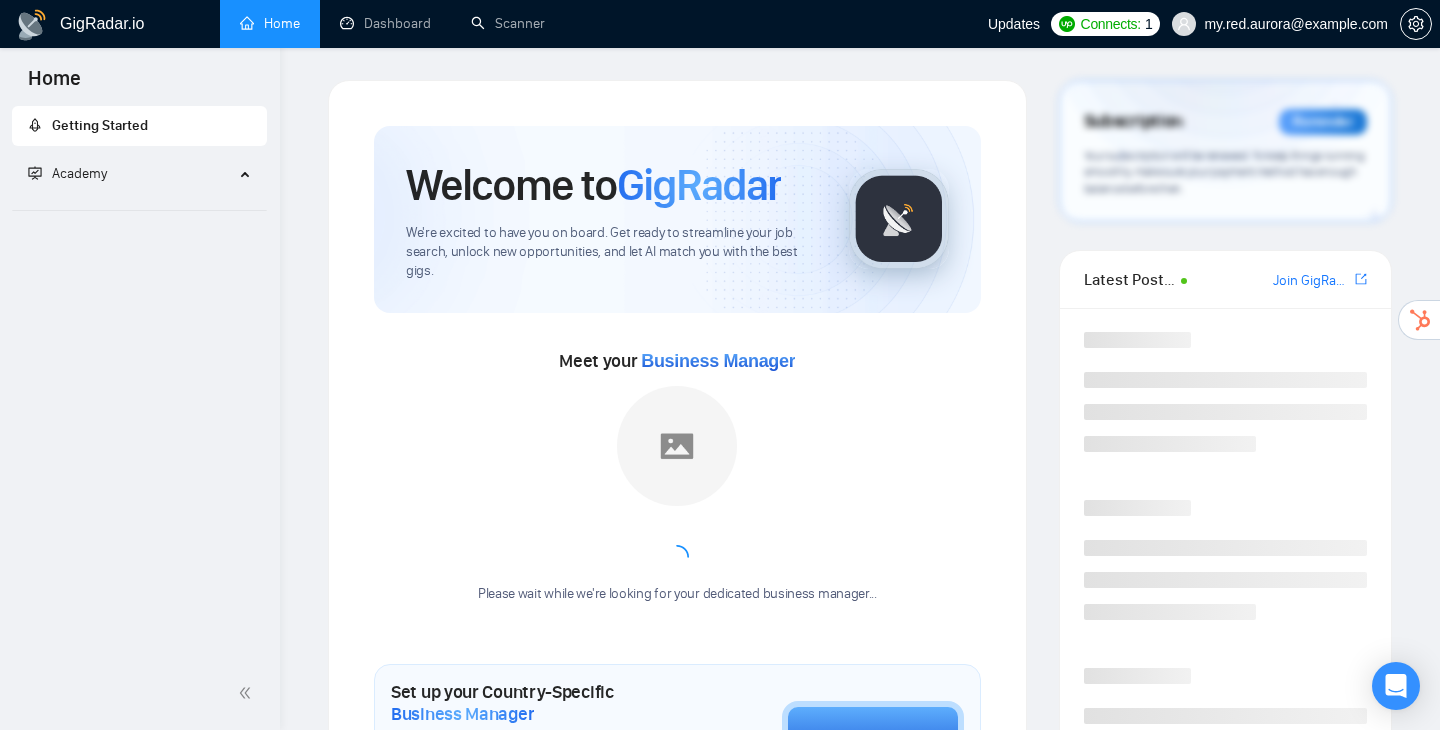 scroll, scrollTop: 0, scrollLeft: 0, axis: both 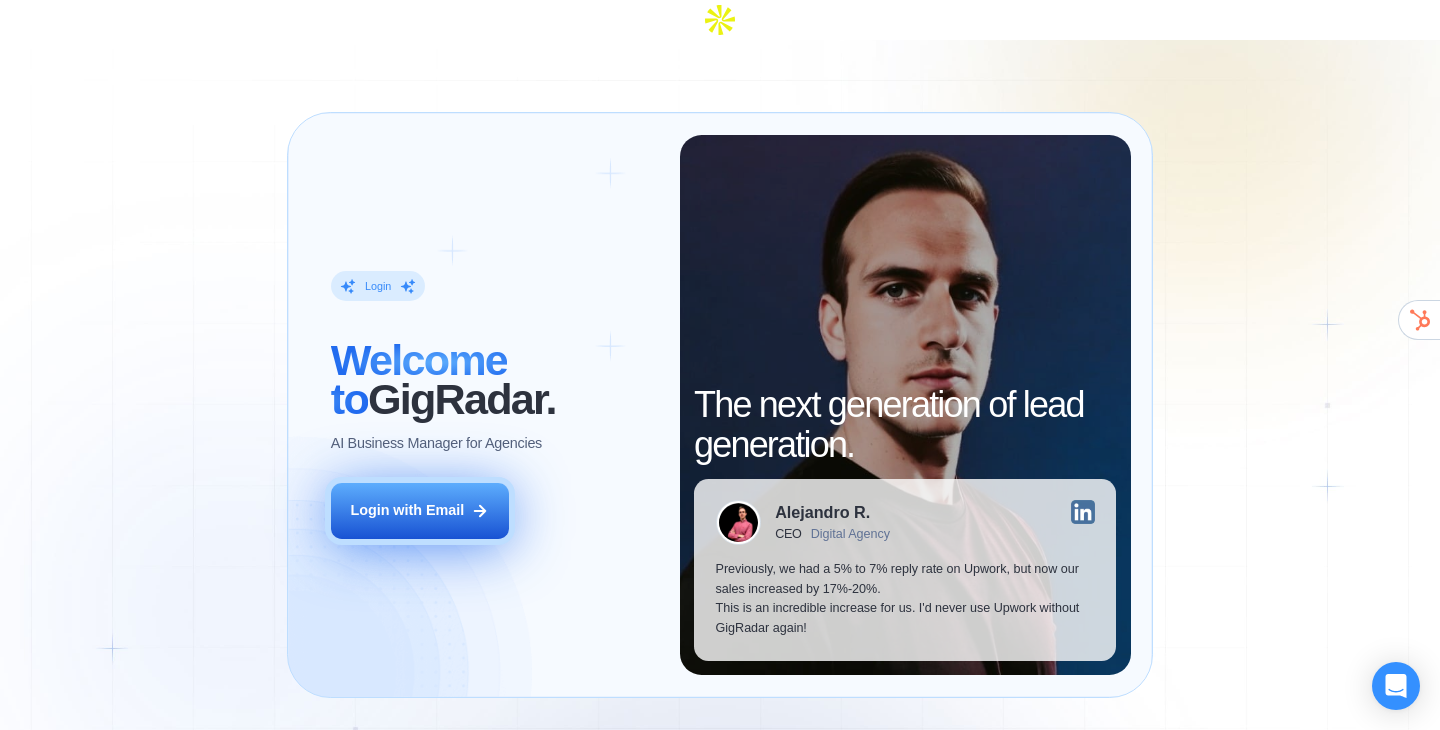 click on "Login with Email" at bounding box center (407, 511) 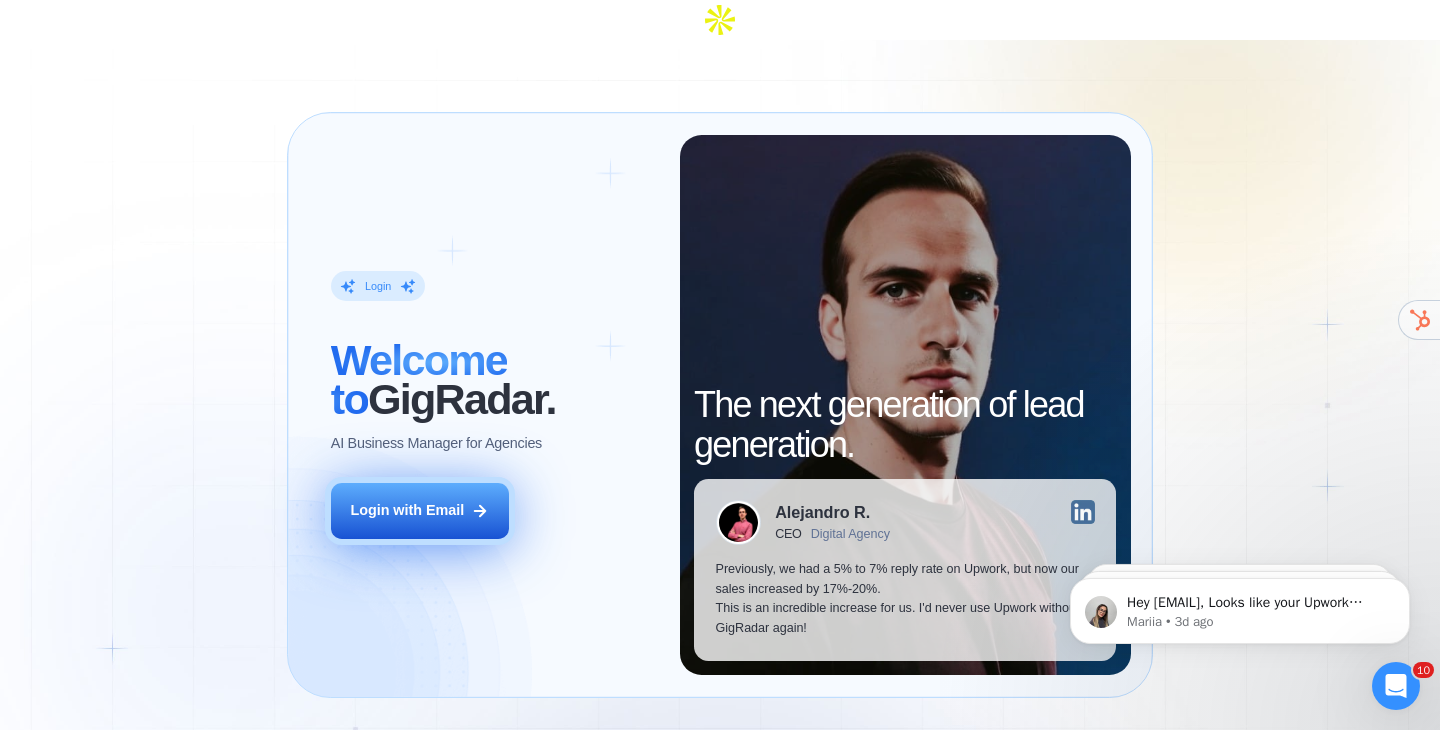 scroll, scrollTop: 0, scrollLeft: 0, axis: both 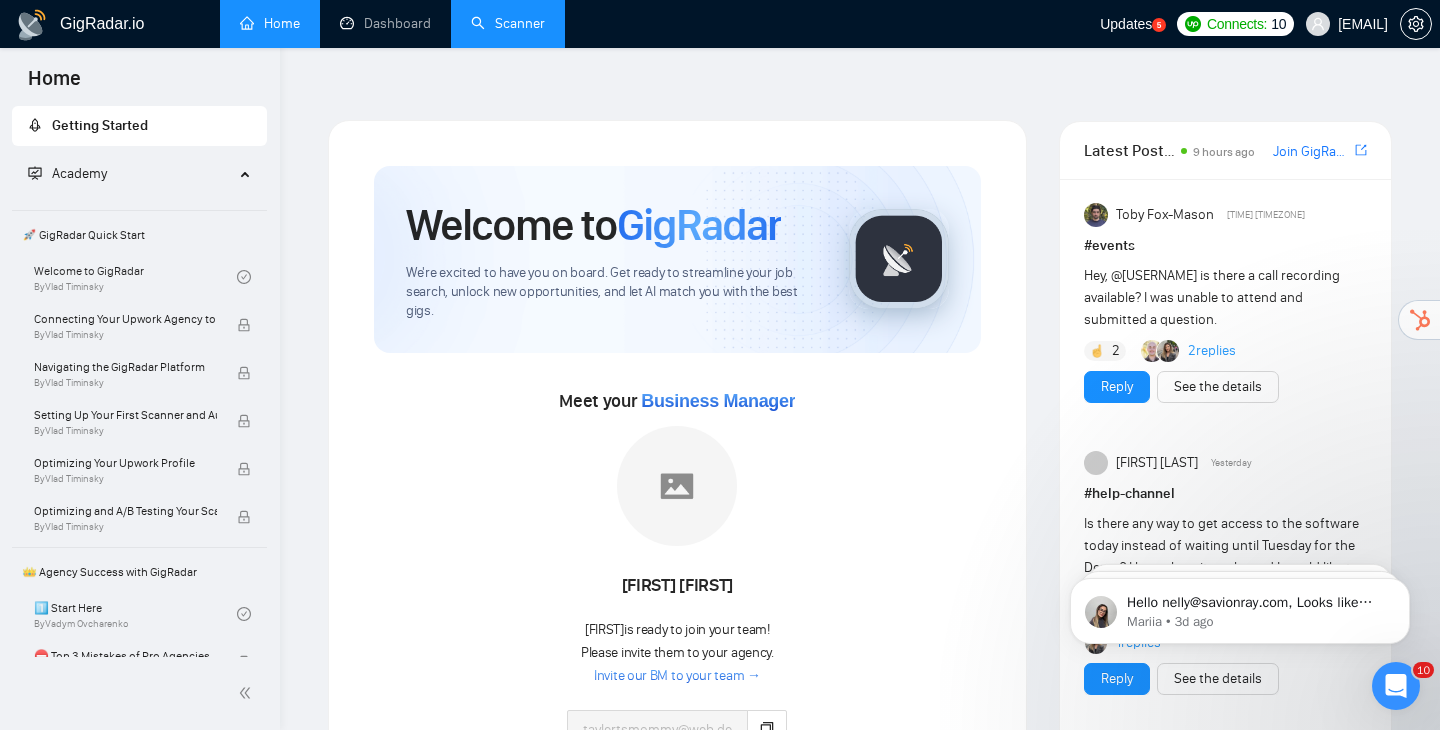 click on "Scanner" at bounding box center [508, 23] 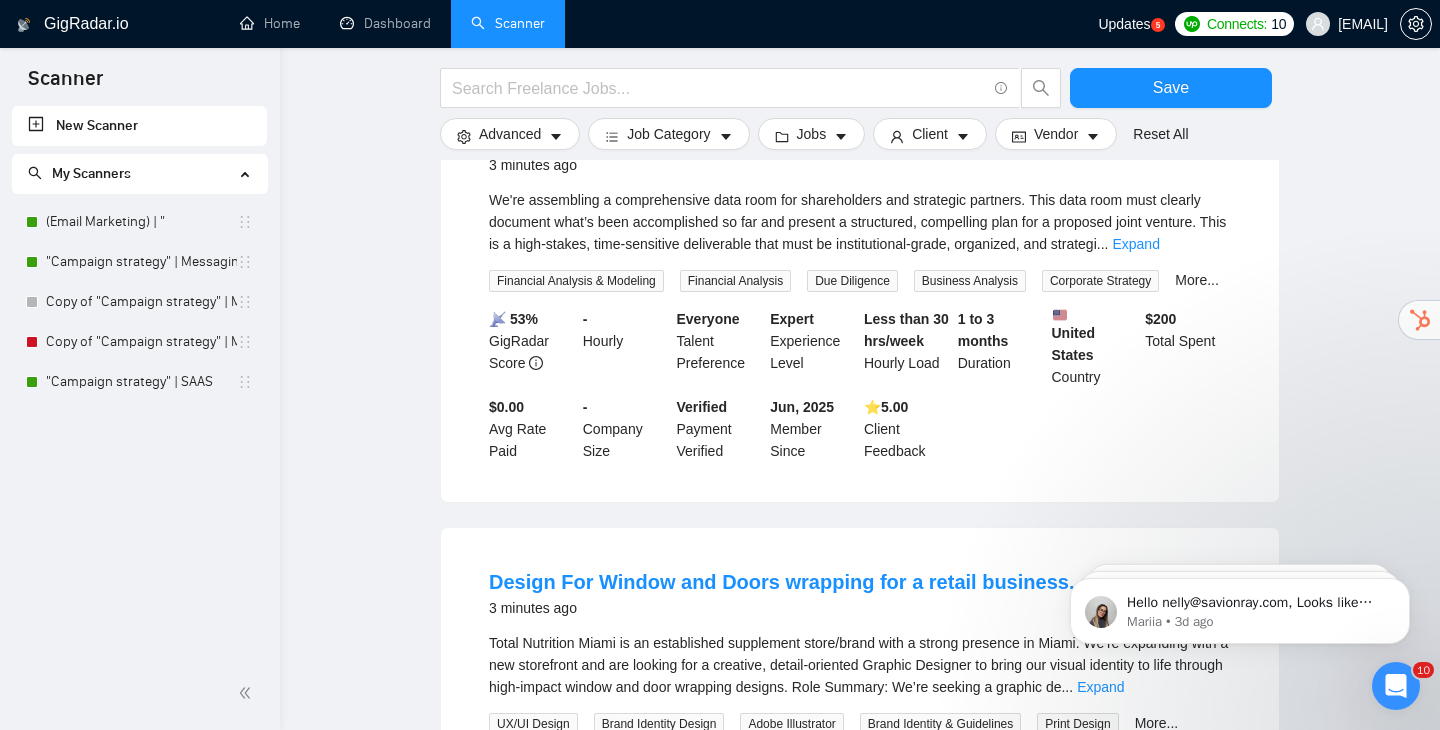 scroll, scrollTop: 2010, scrollLeft: 0, axis: vertical 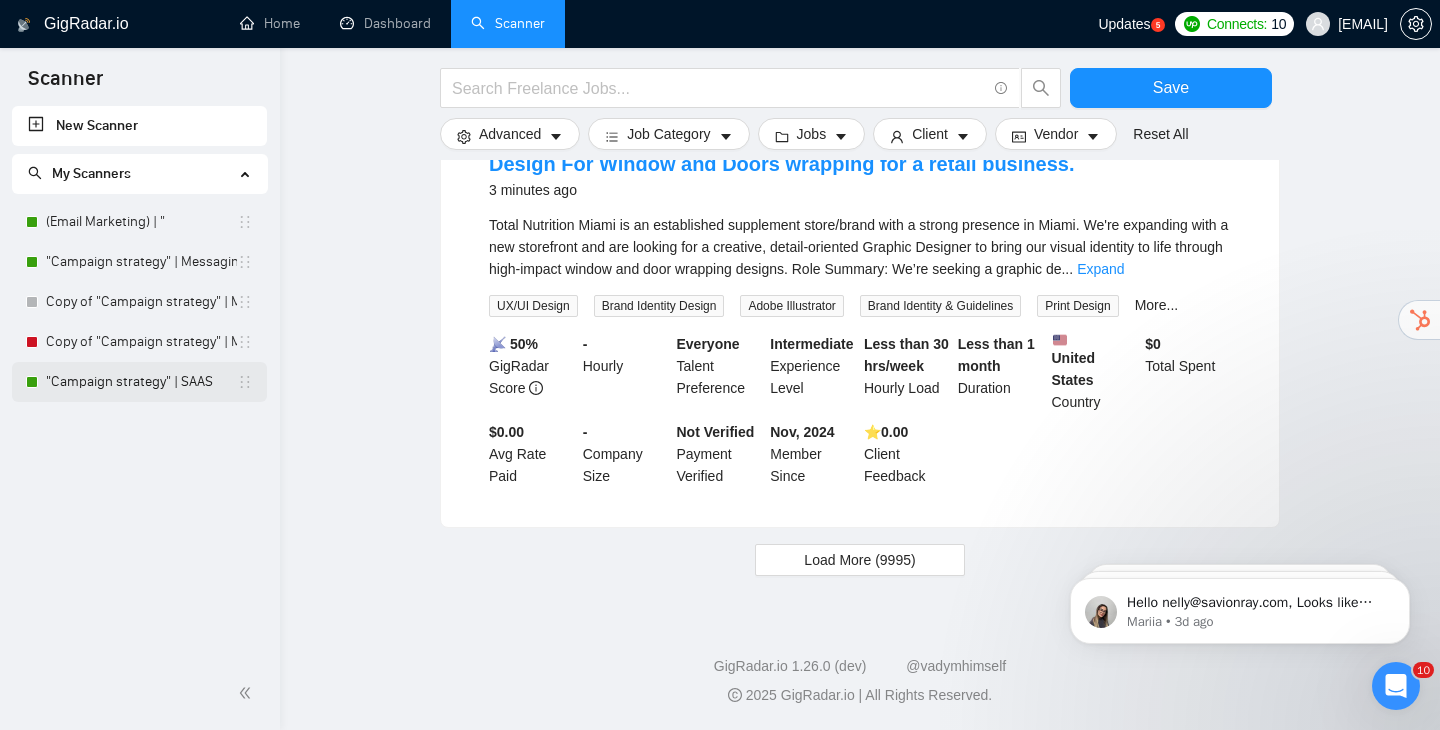 click on ""Campaign strategy" | SAAS" at bounding box center (141, 382) 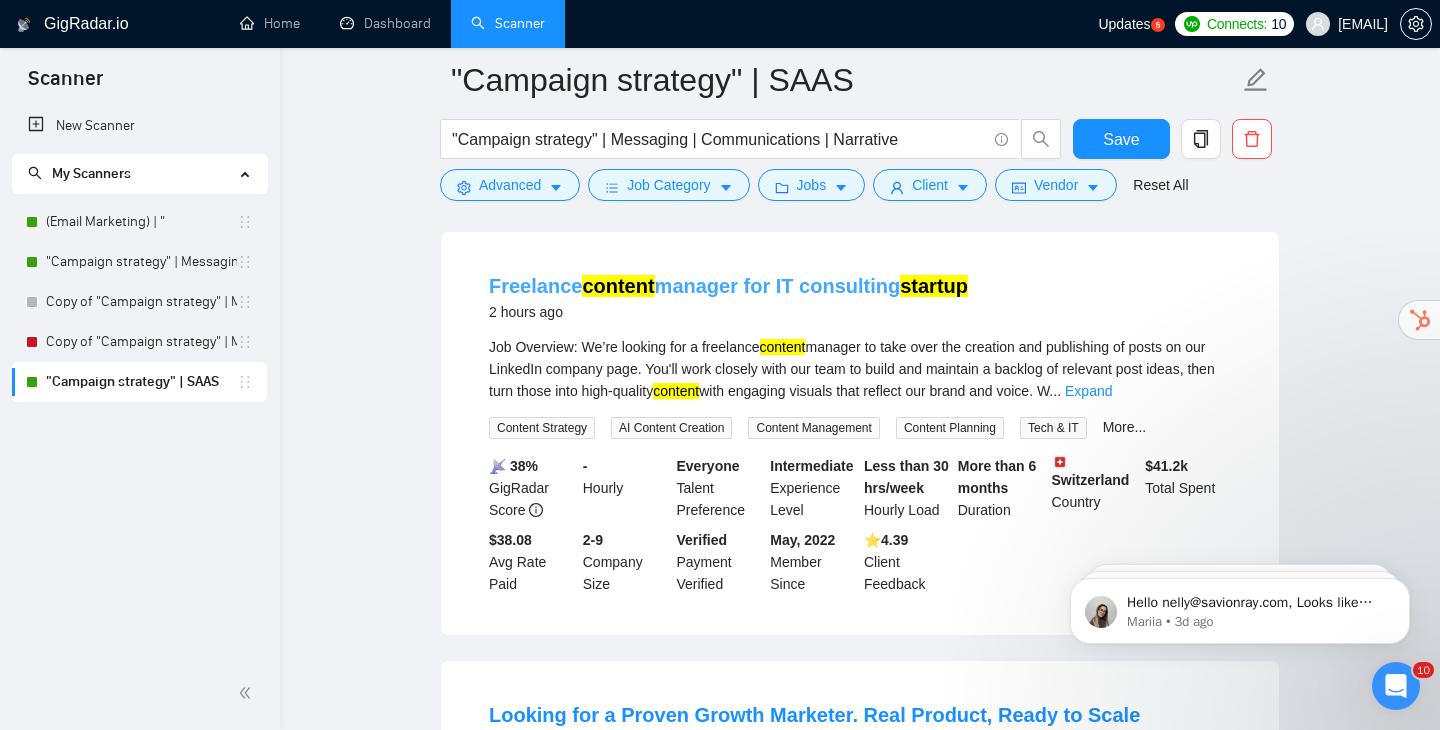 scroll, scrollTop: 200, scrollLeft: 0, axis: vertical 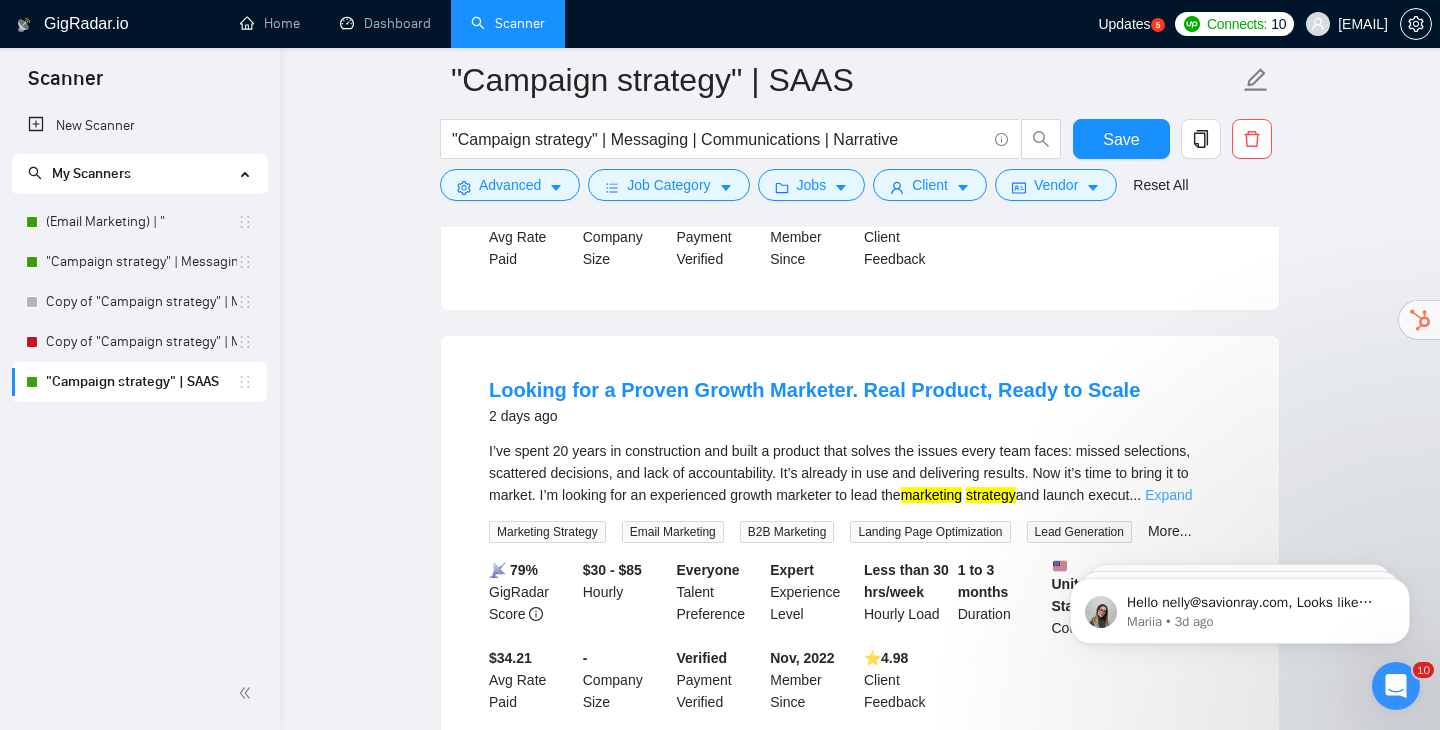 click on "Expand" at bounding box center (1168, 495) 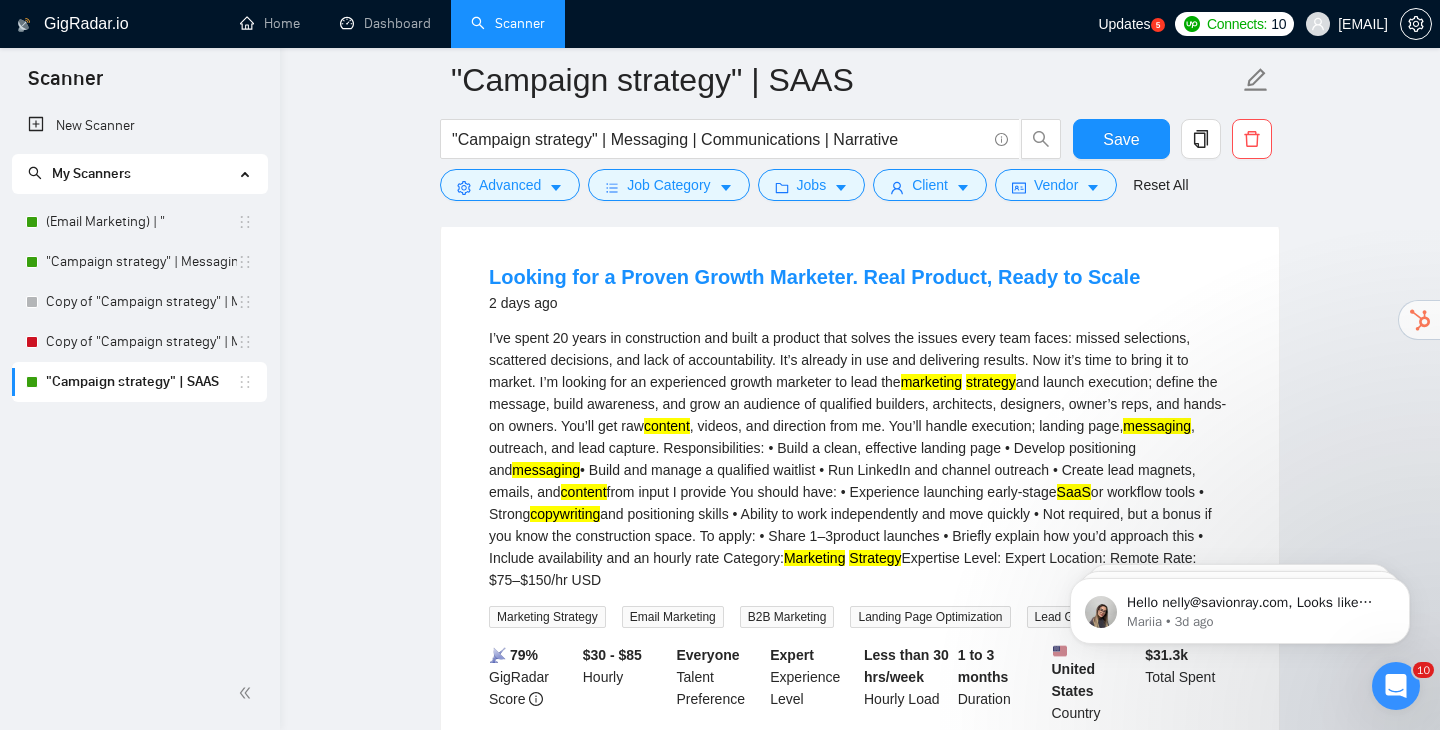 scroll, scrollTop: 640, scrollLeft: 0, axis: vertical 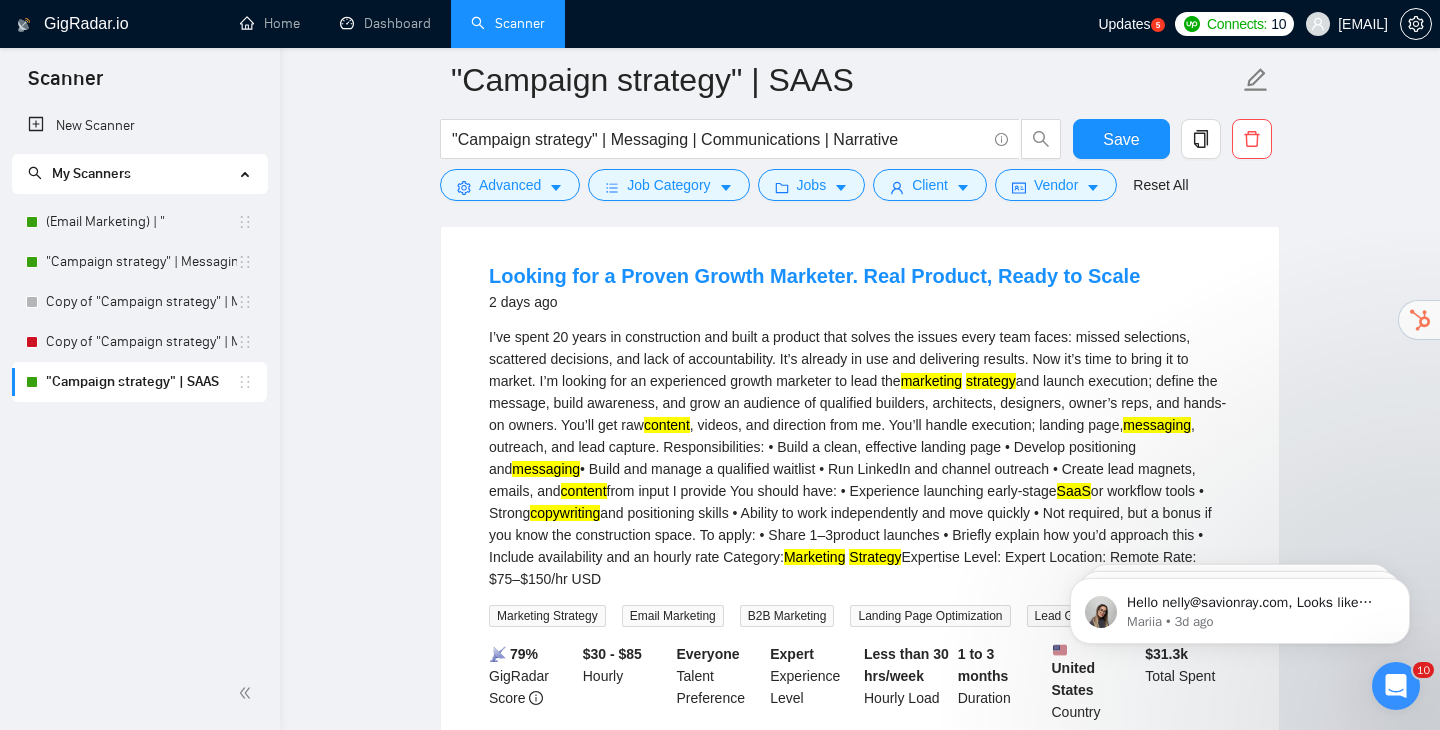 click on "SaaS" at bounding box center (1074, 491) 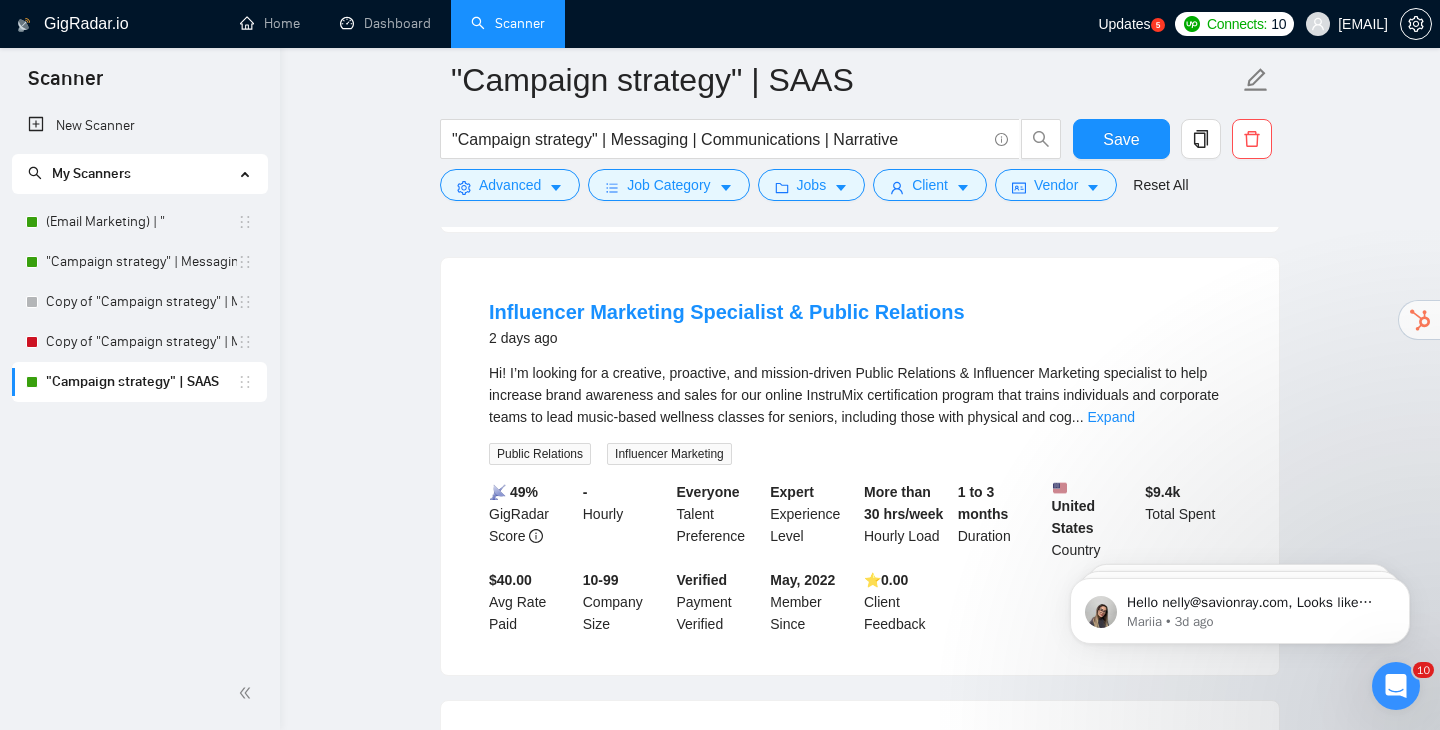 scroll, scrollTop: 1250, scrollLeft: 0, axis: vertical 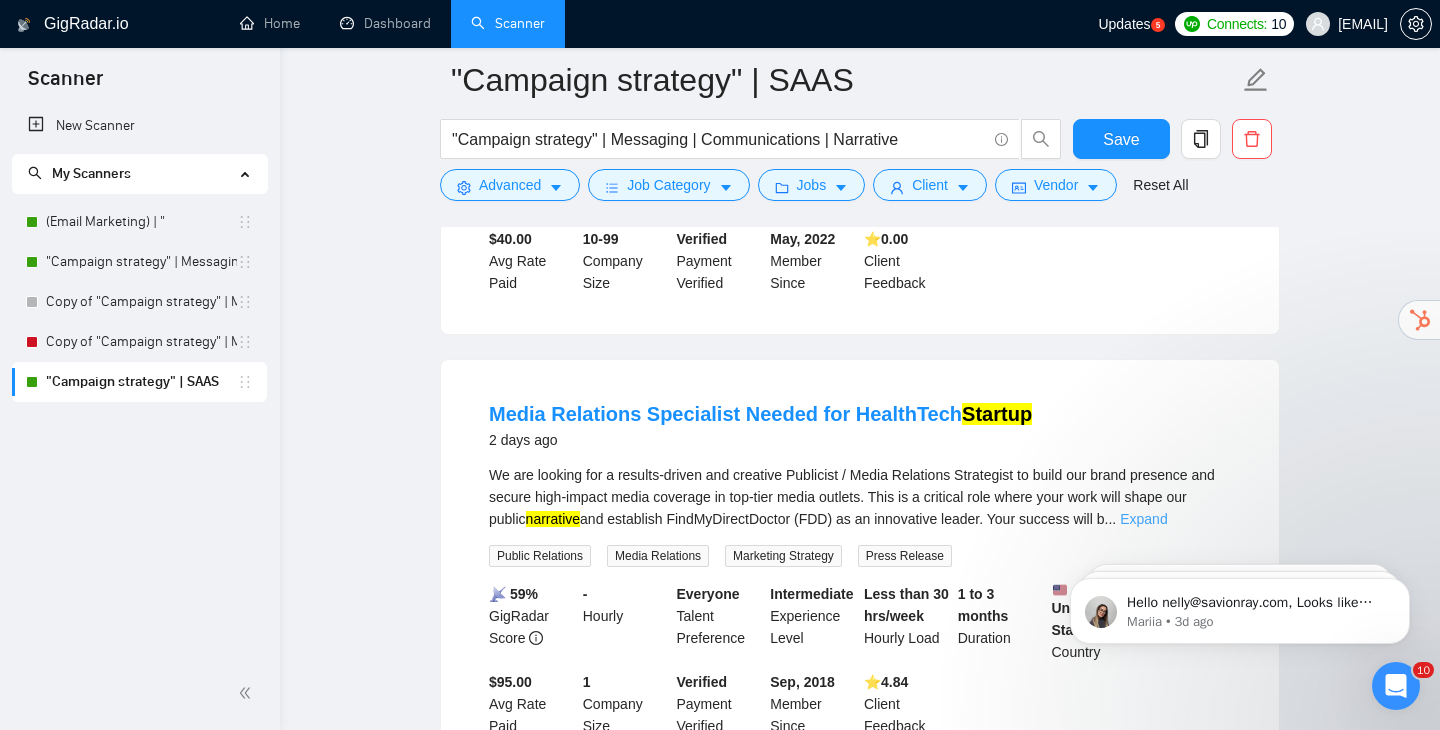 click on "Expand" at bounding box center [1143, 519] 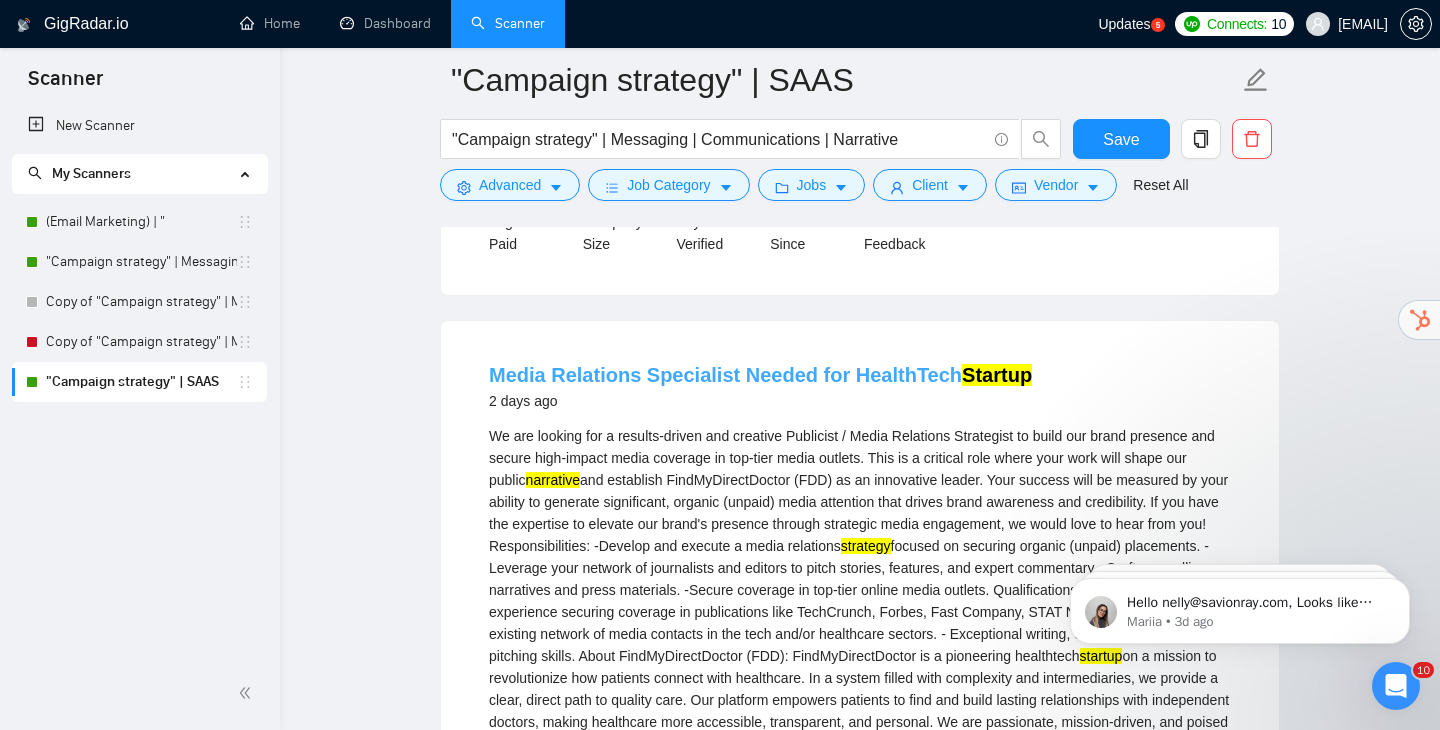 scroll, scrollTop: 1620, scrollLeft: 0, axis: vertical 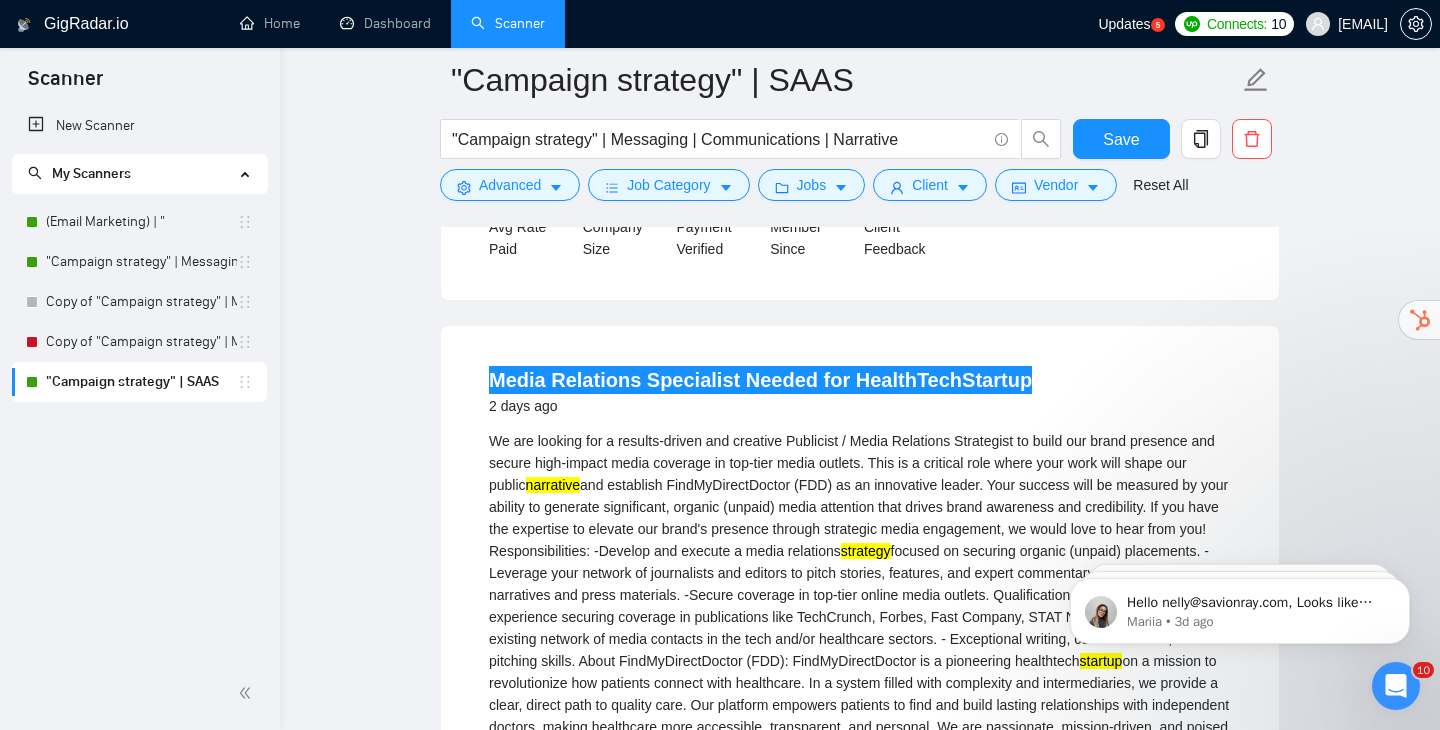 drag, startPoint x: 847, startPoint y: 368, endPoint x: 1008, endPoint y: 14, distance: 388.89203 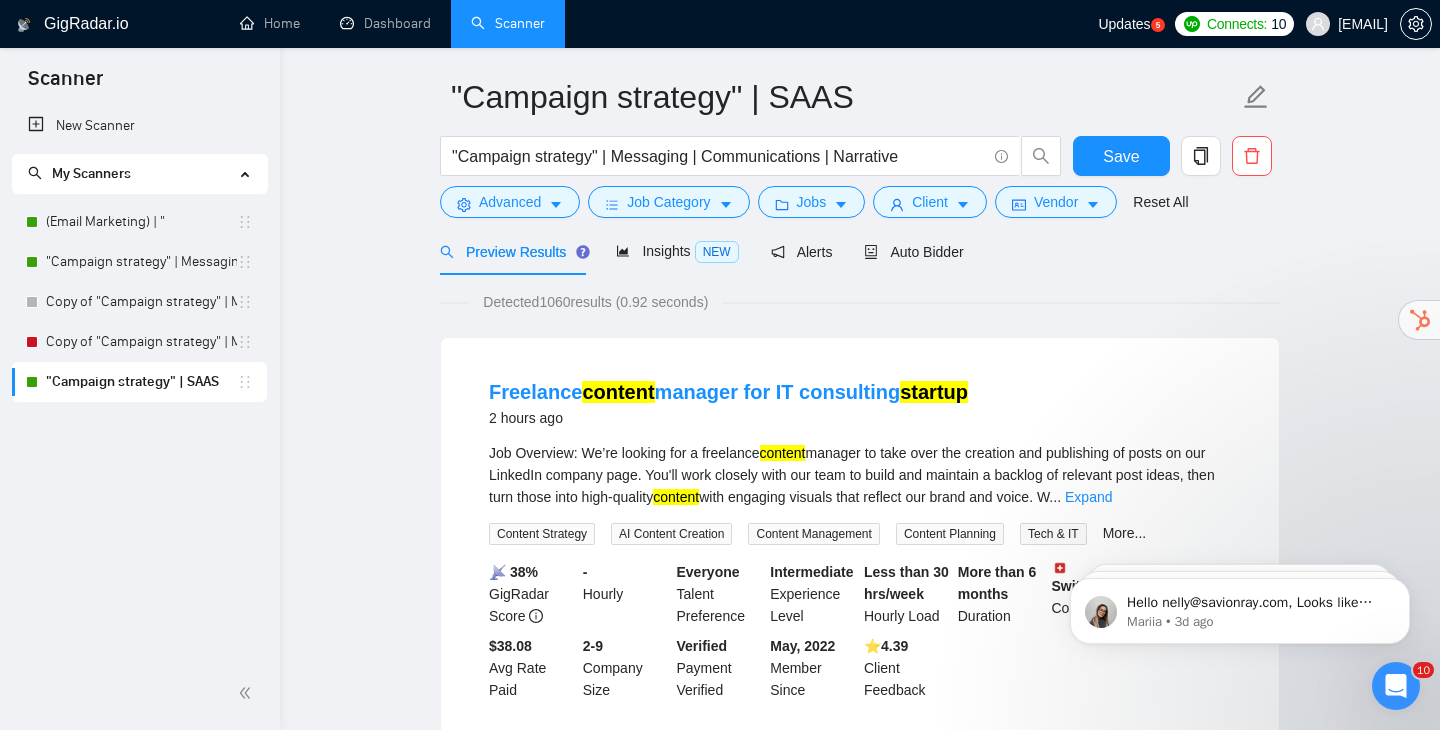 scroll, scrollTop: 0, scrollLeft: 0, axis: both 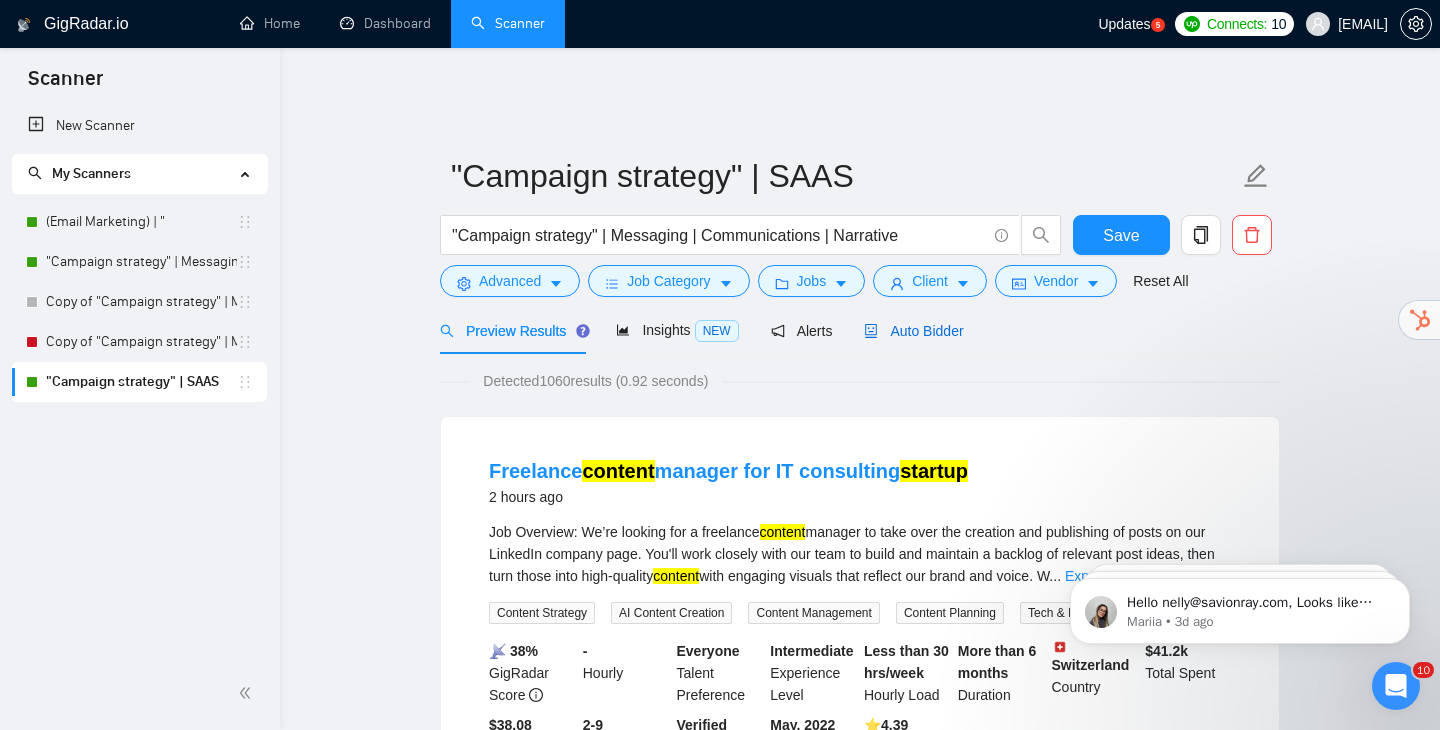 click on "Auto Bidder" at bounding box center [913, 331] 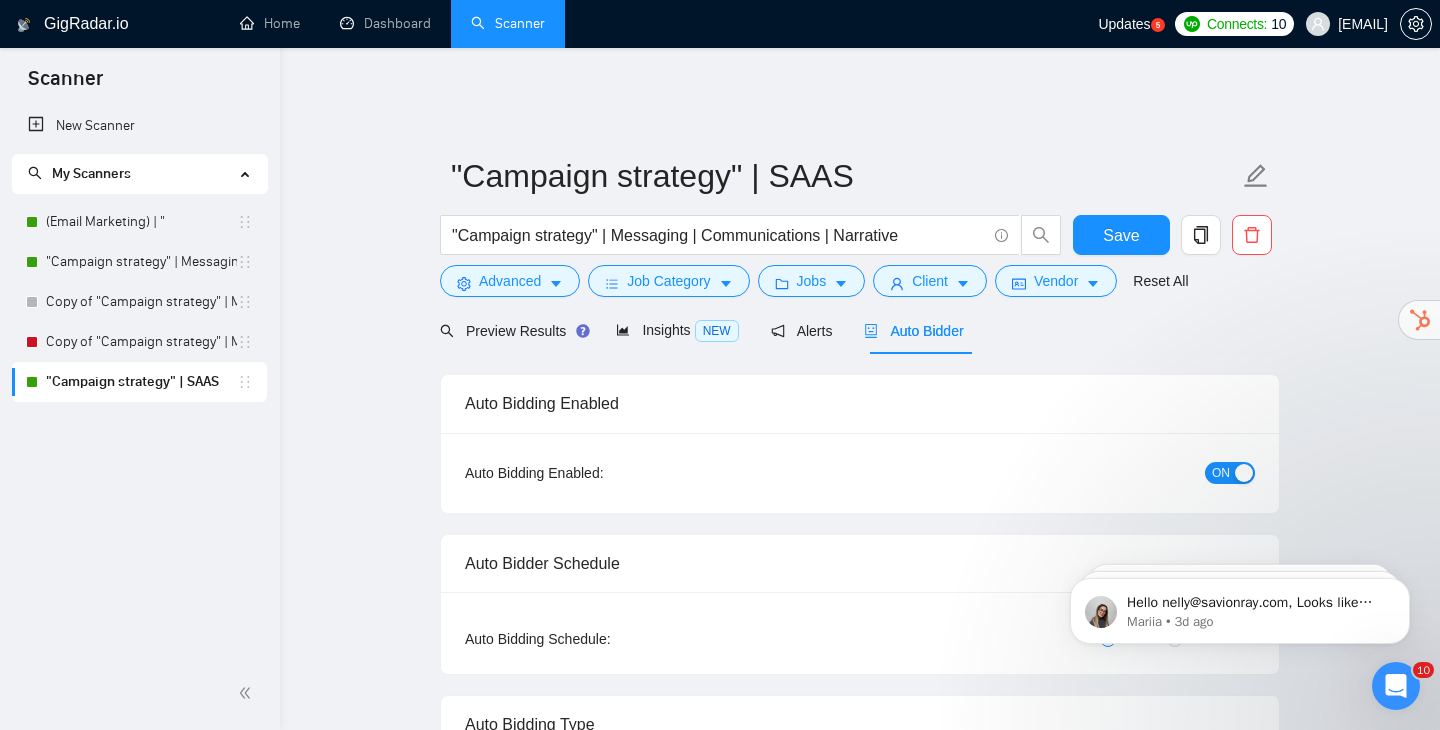 type 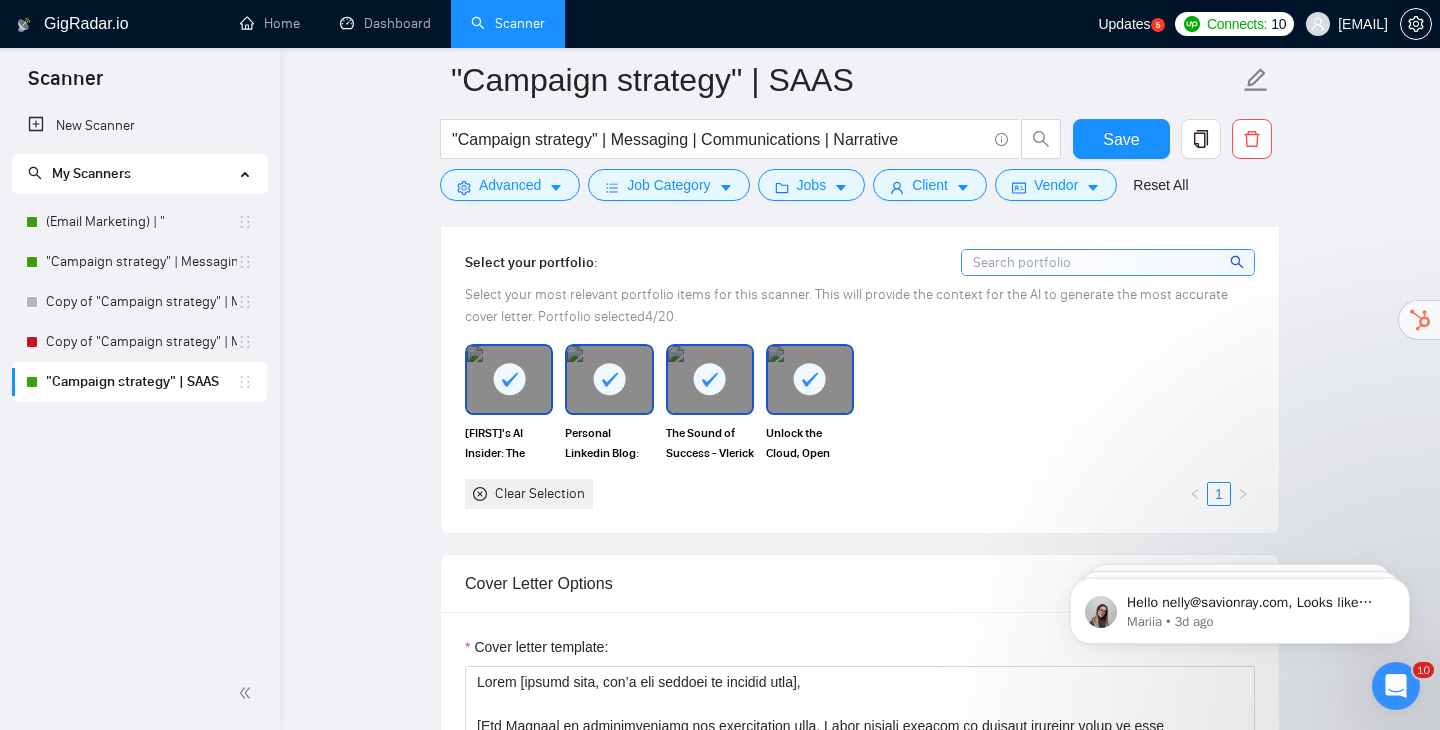 scroll, scrollTop: 2036, scrollLeft: 0, axis: vertical 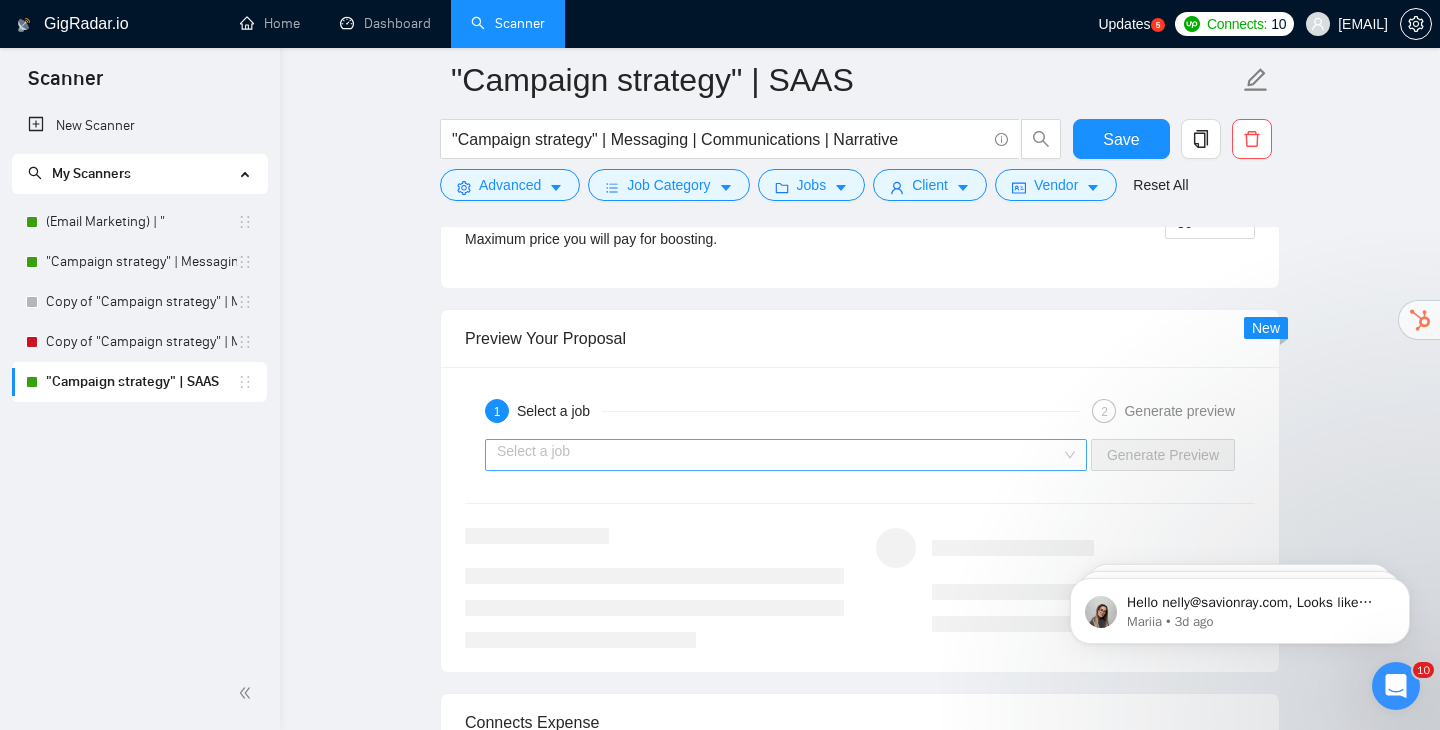 click on "Select a job" at bounding box center (786, 455) 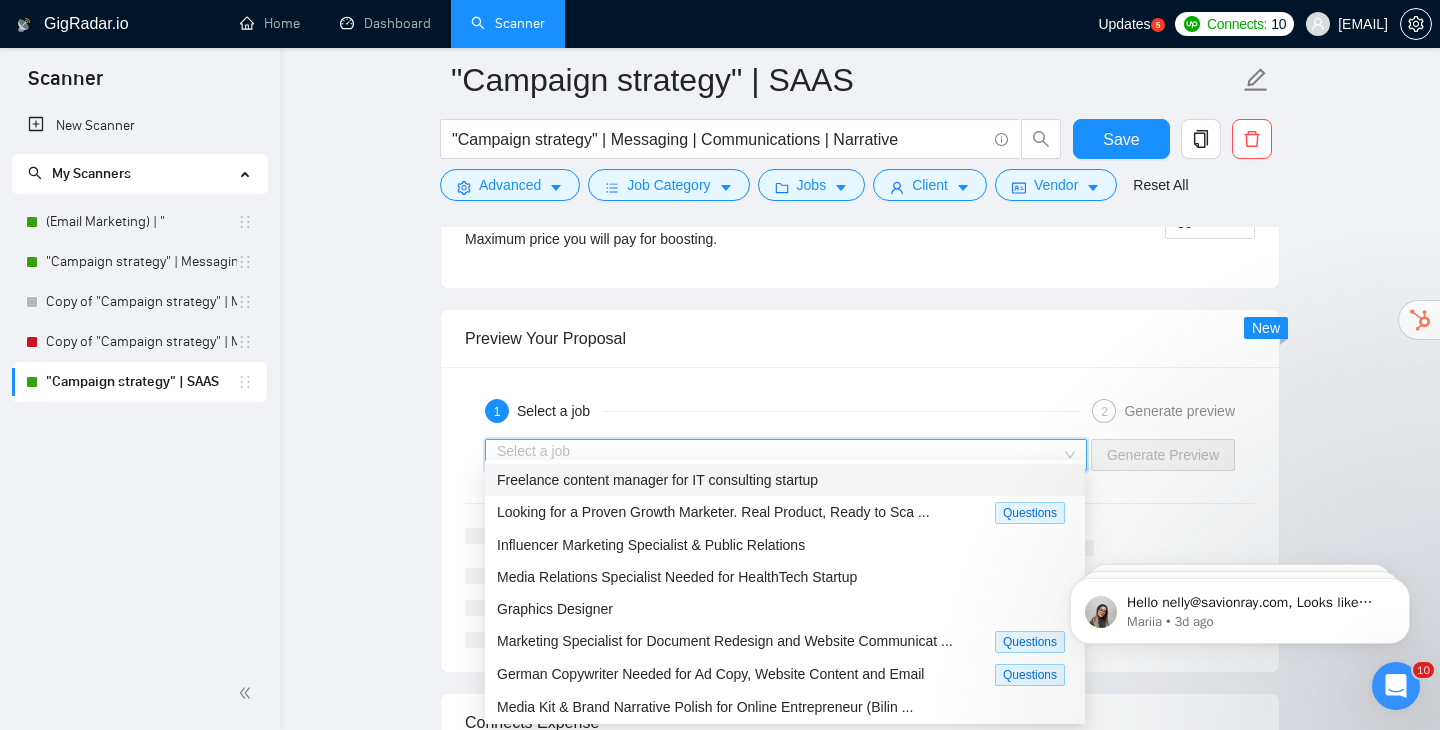 click on "Freelance content manager for IT consulting startup" at bounding box center [657, 480] 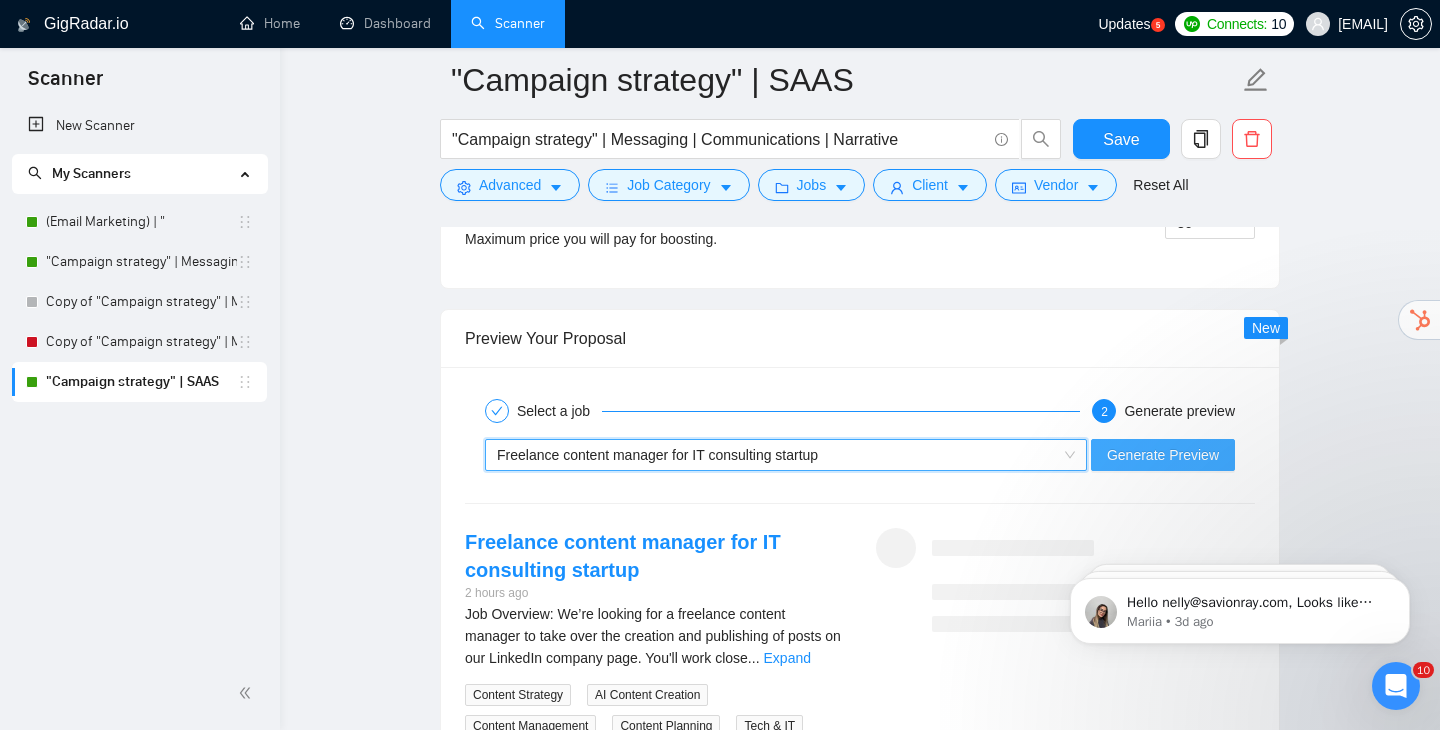 click on "Generate Preview" at bounding box center (1163, 455) 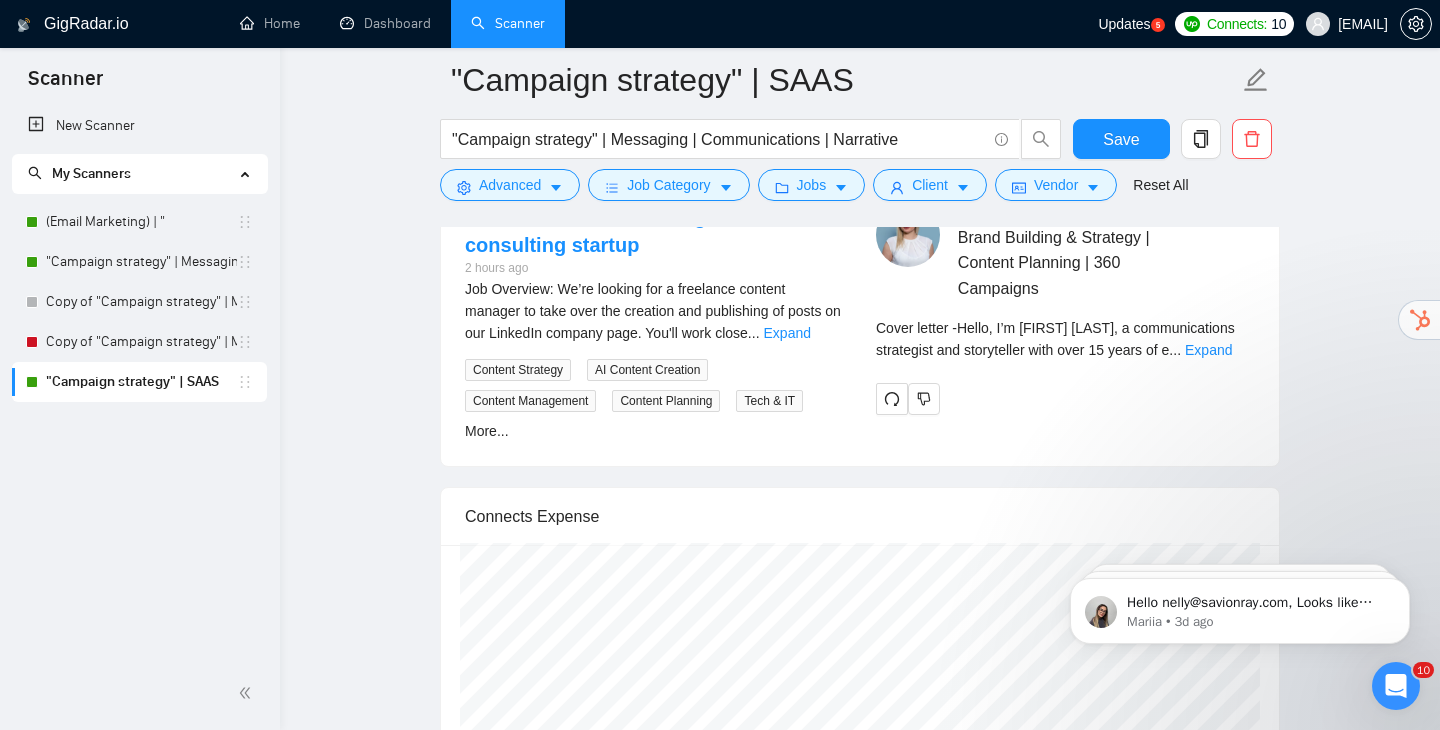 scroll, scrollTop: 4288, scrollLeft: 0, axis: vertical 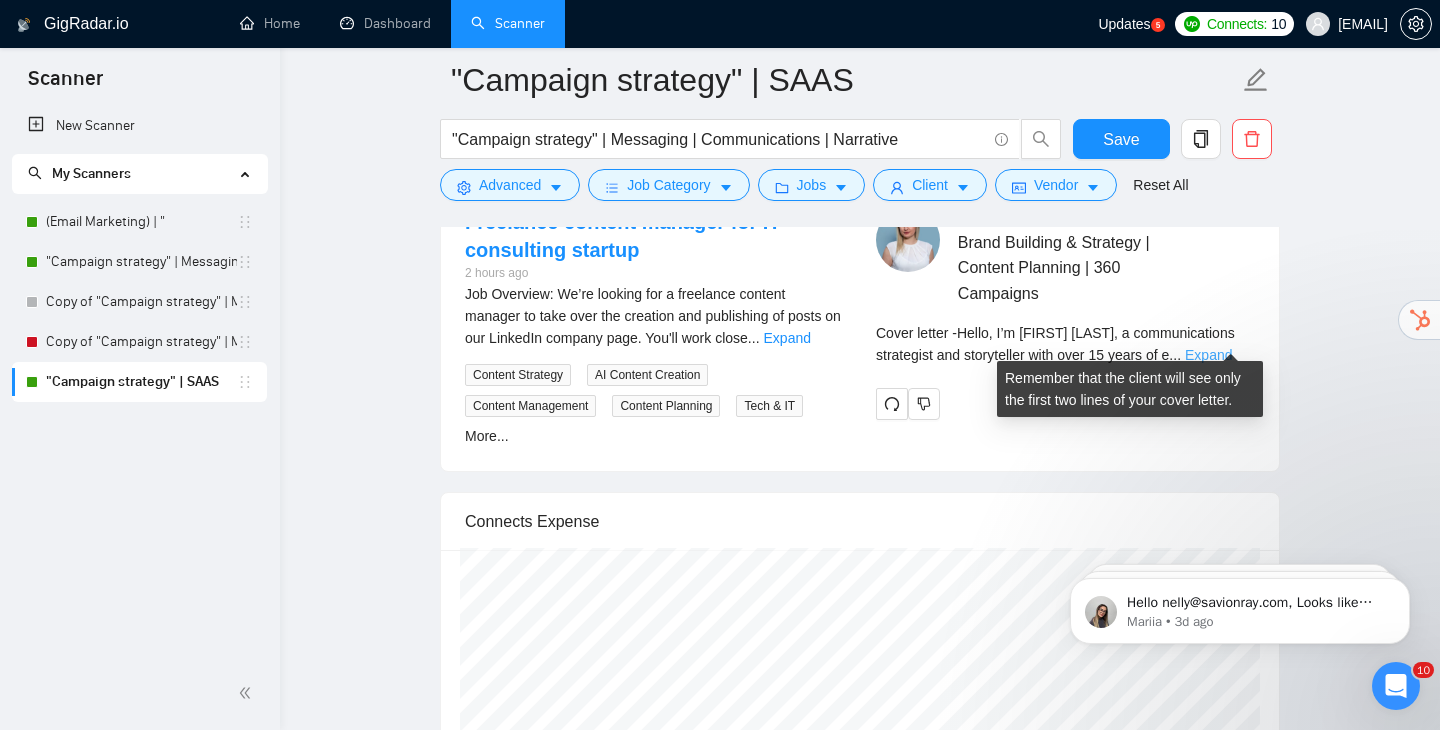 click on "Expand" at bounding box center [1208, 355] 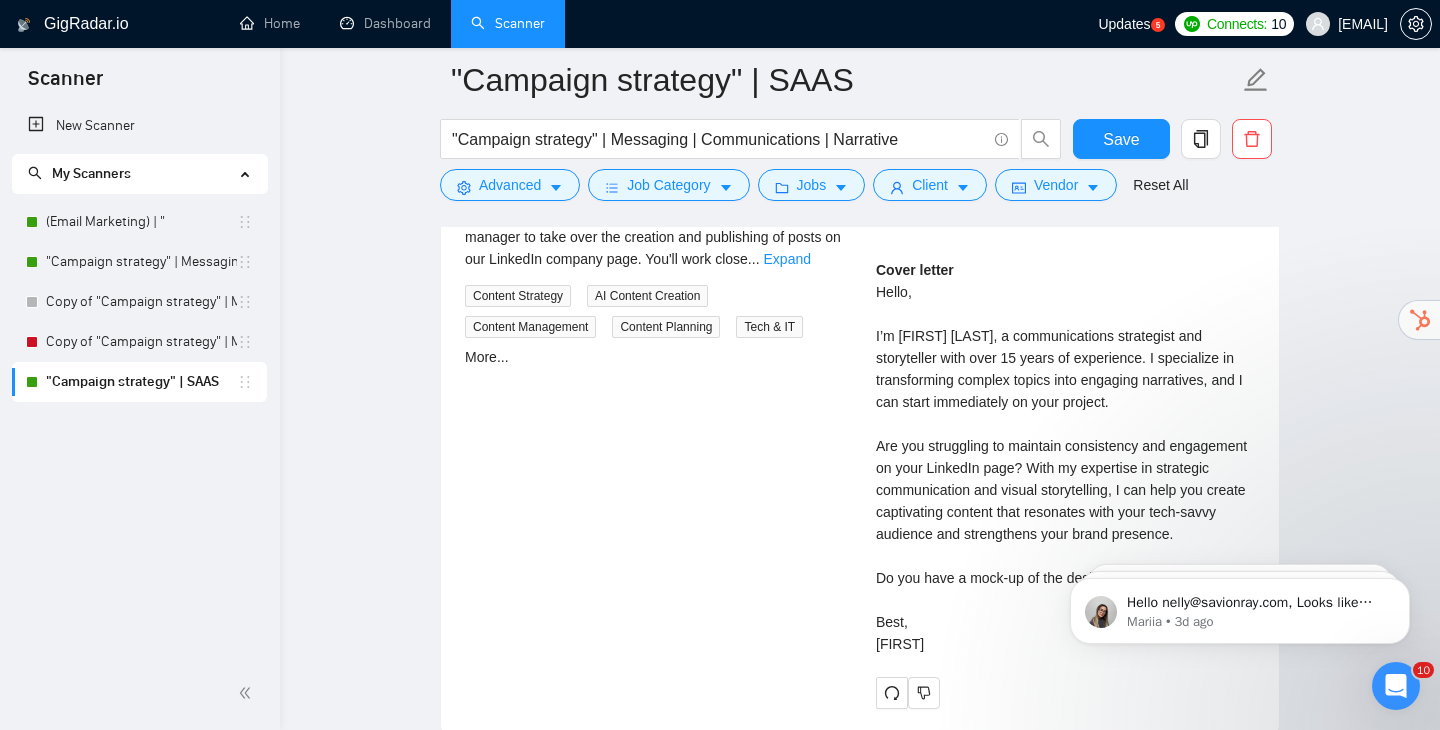 scroll, scrollTop: 4403, scrollLeft: 0, axis: vertical 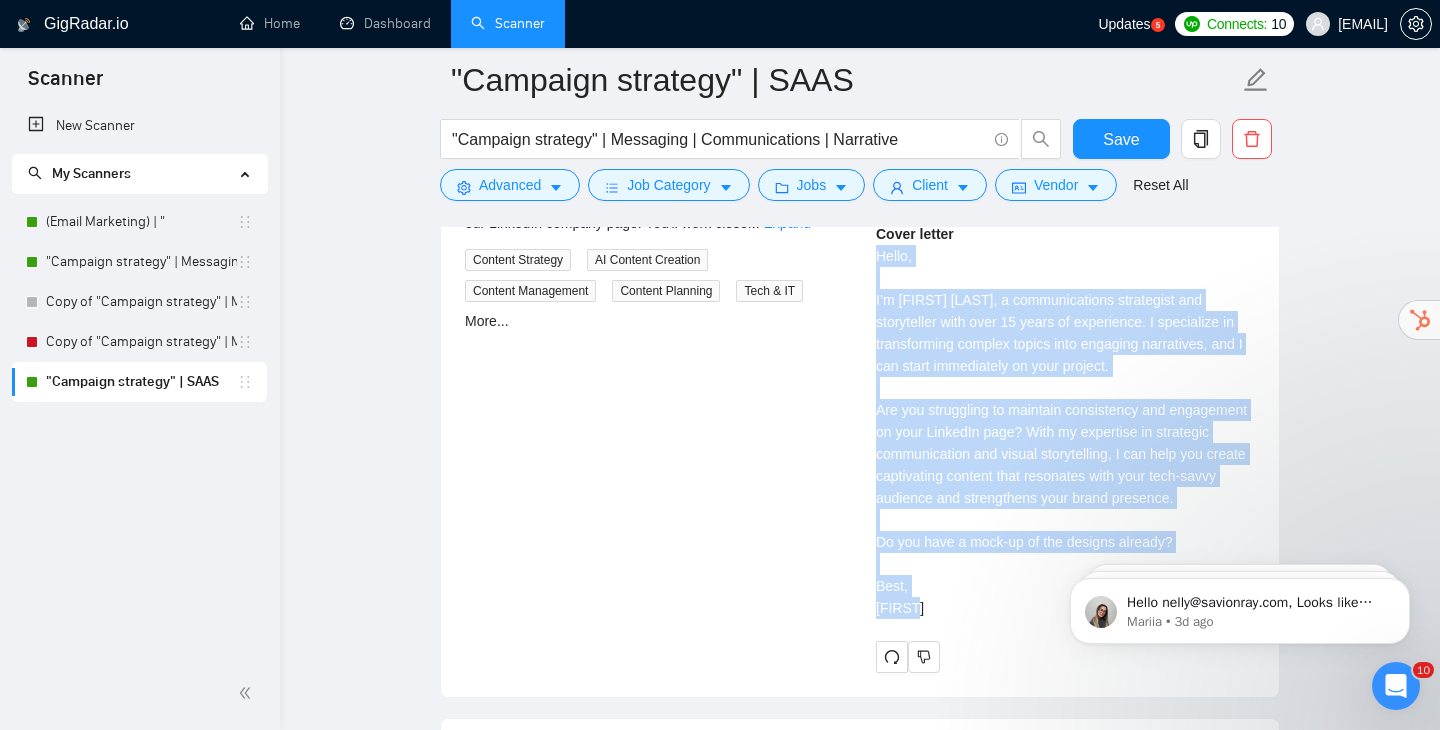 drag, startPoint x: 877, startPoint y: 241, endPoint x: 962, endPoint y: 636, distance: 404.04208 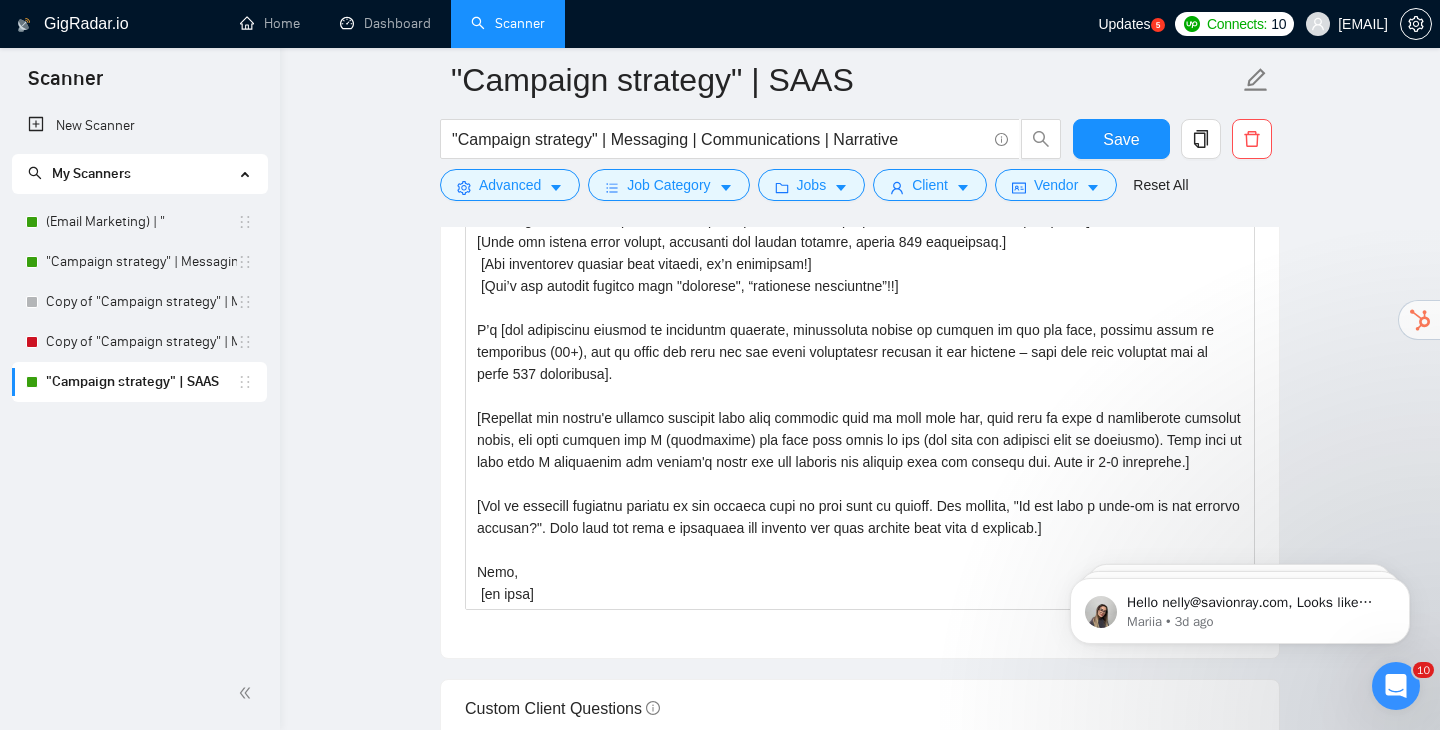 scroll, scrollTop: 2344, scrollLeft: 0, axis: vertical 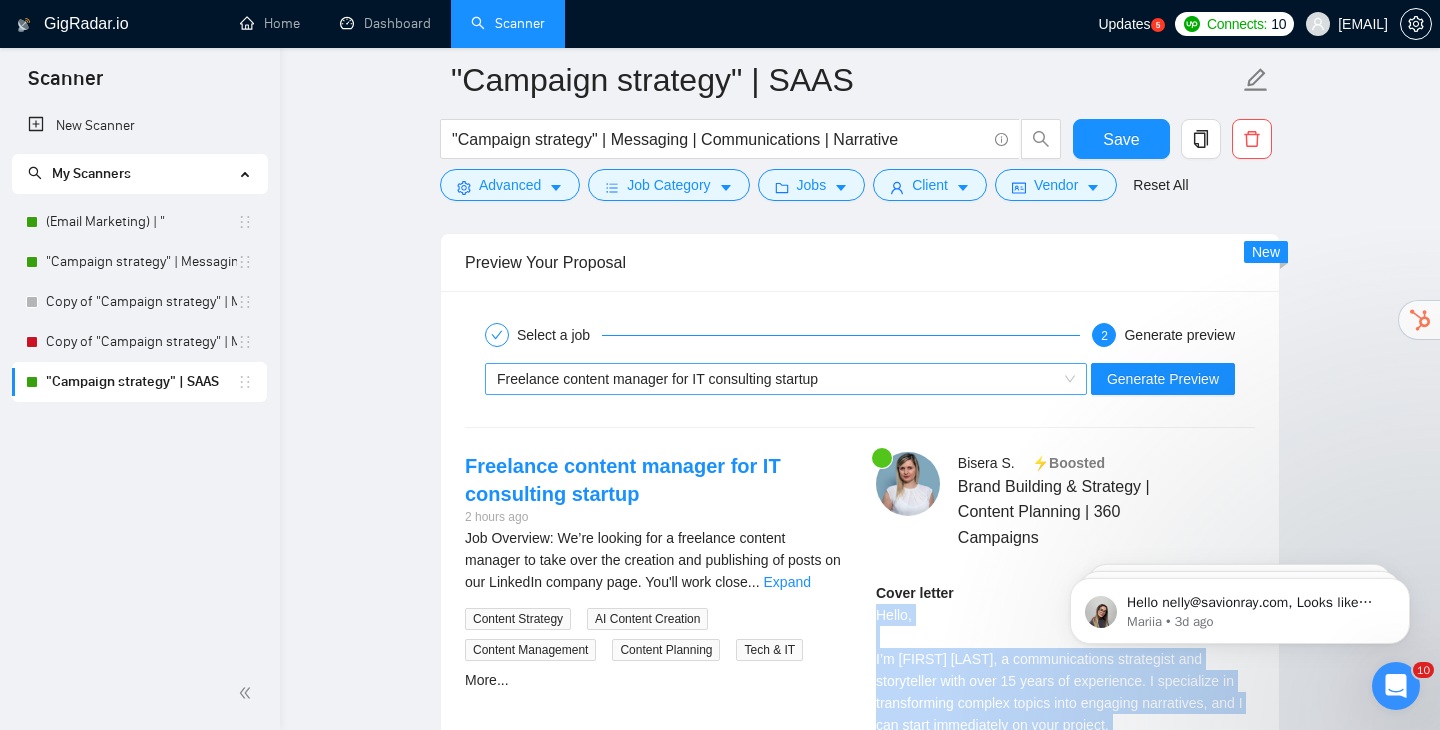 click on "Freelance content manager for IT consulting startup" at bounding box center [777, 379] 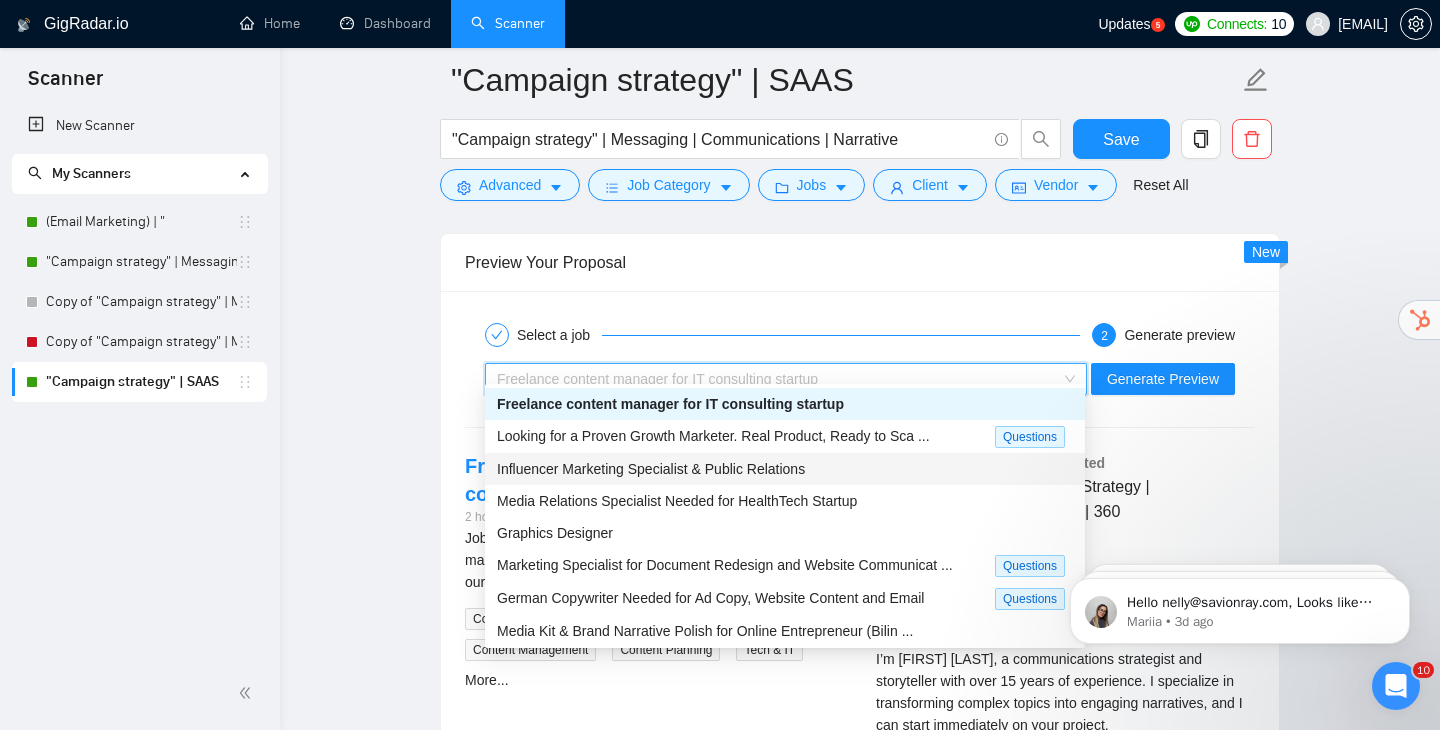 click on "Influencer Marketing Specialist & Public Relations" at bounding box center [785, 469] 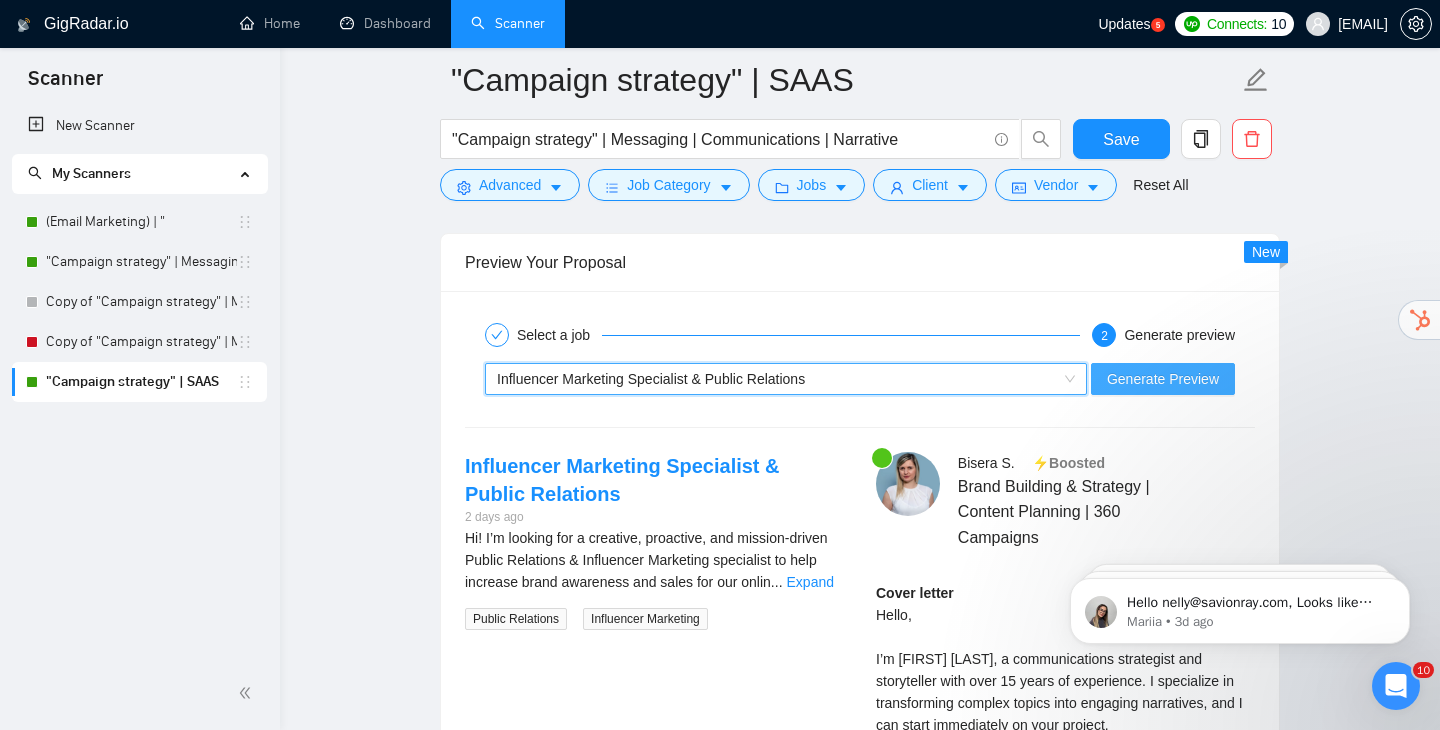 click on "Generate Preview" at bounding box center (1163, 379) 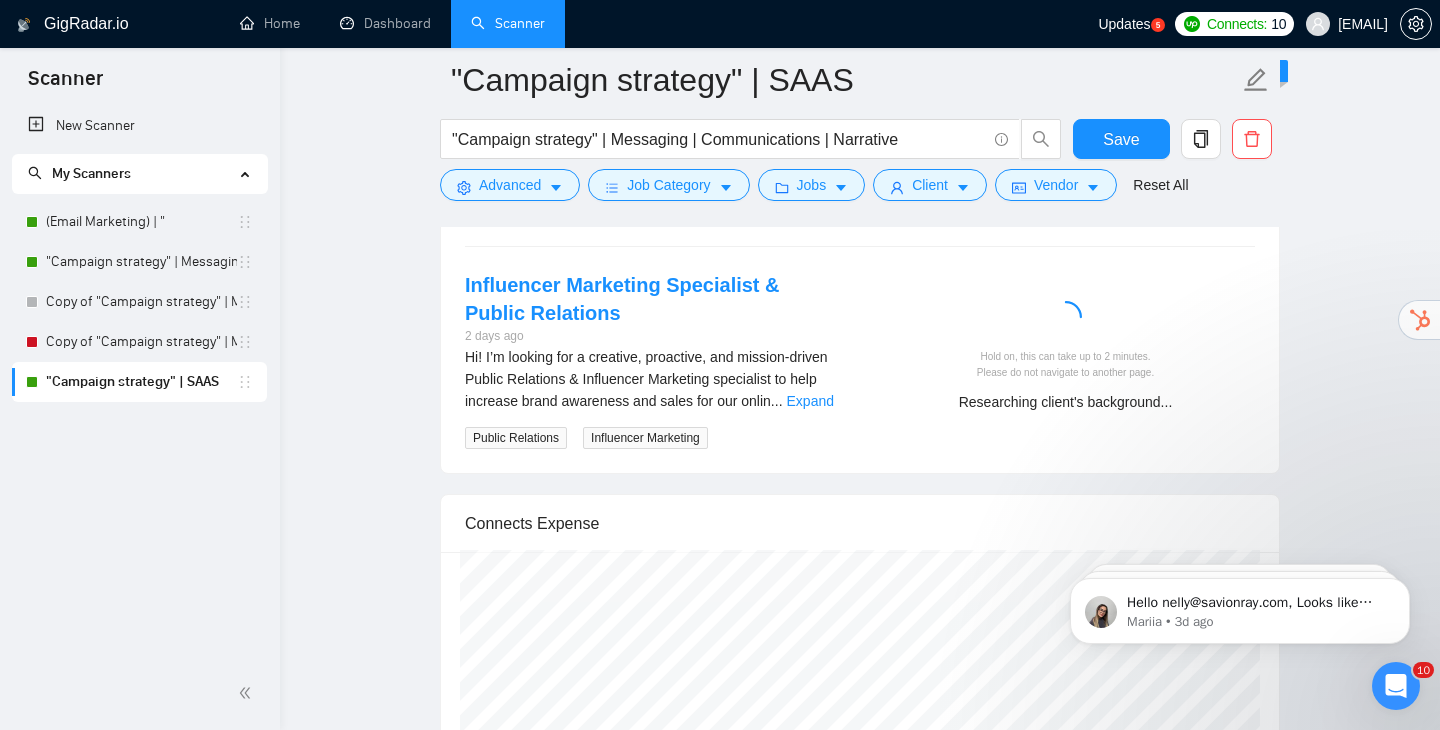 scroll, scrollTop: 4226, scrollLeft: 0, axis: vertical 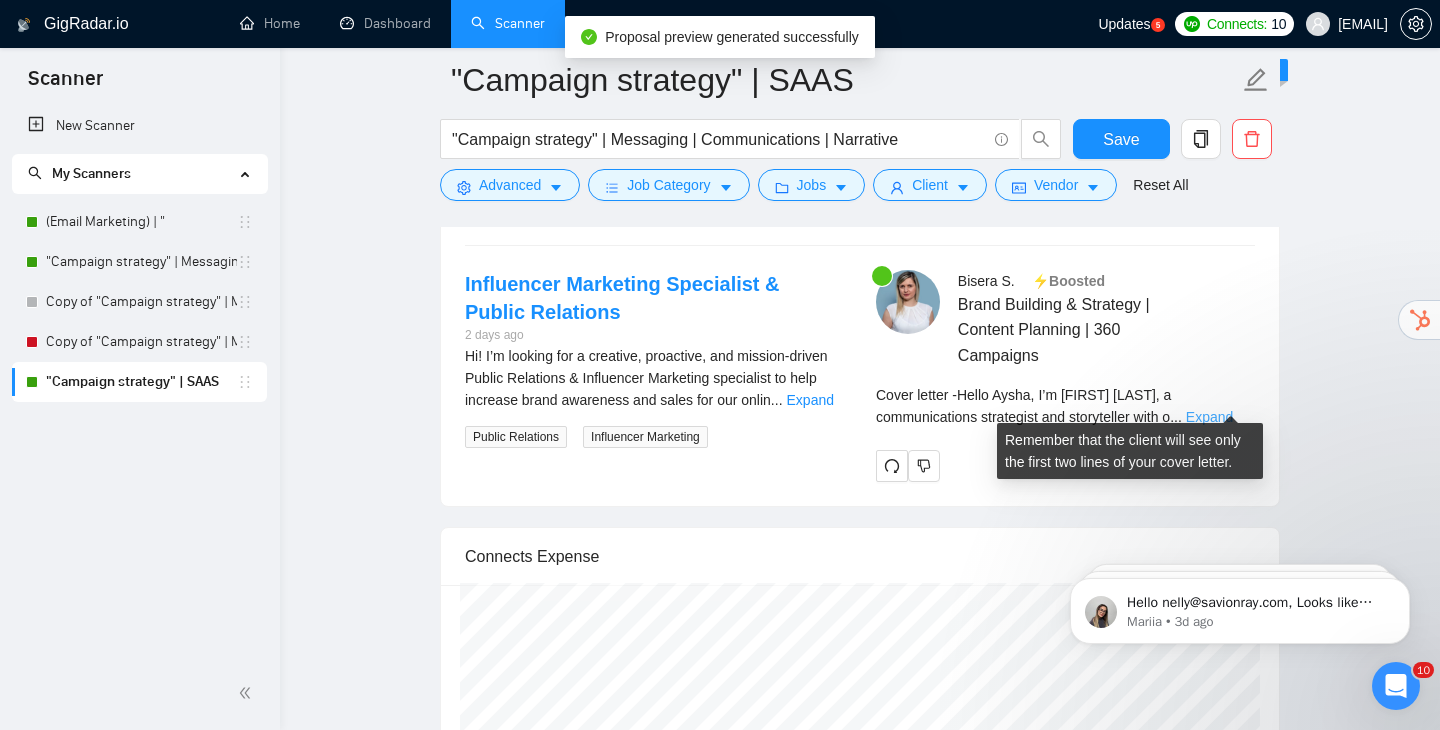 click on "Expand" at bounding box center [1209, 417] 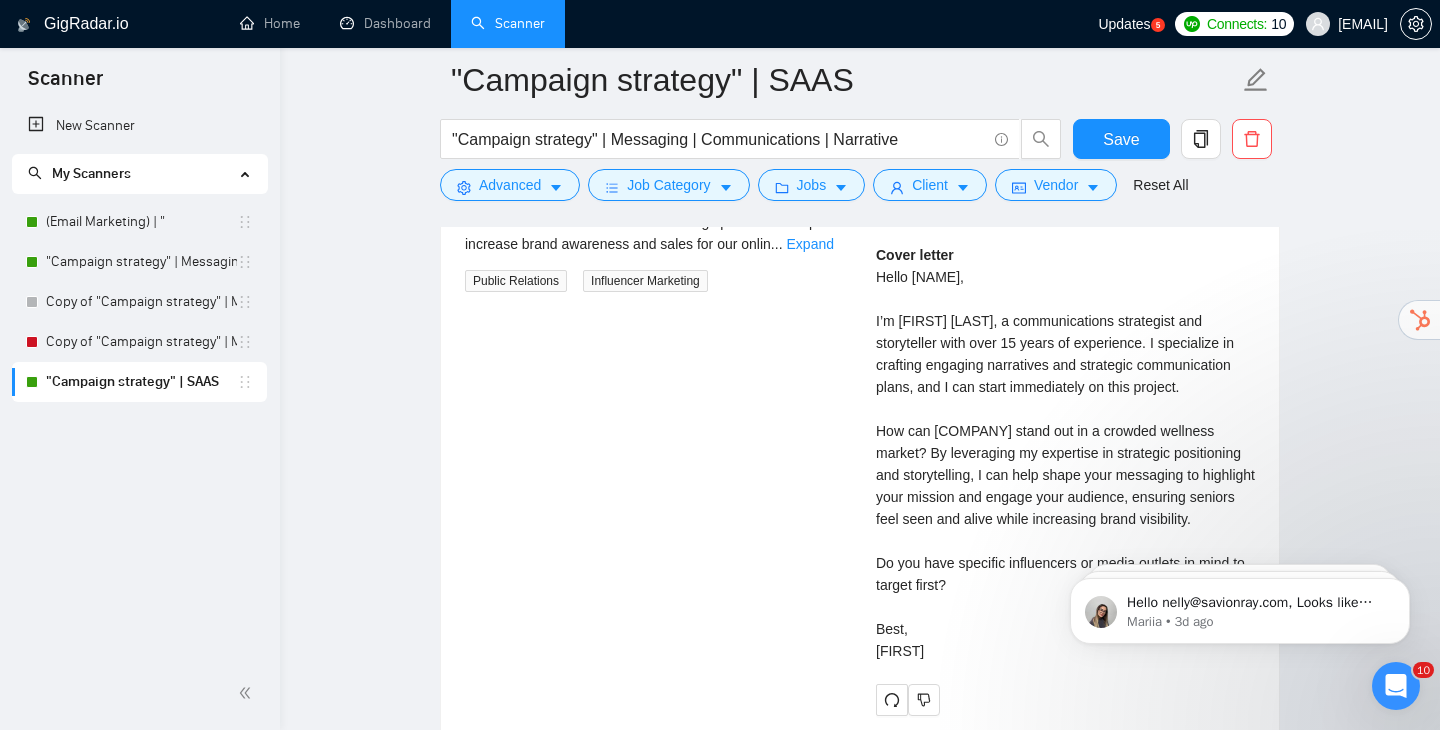 scroll, scrollTop: 4376, scrollLeft: 0, axis: vertical 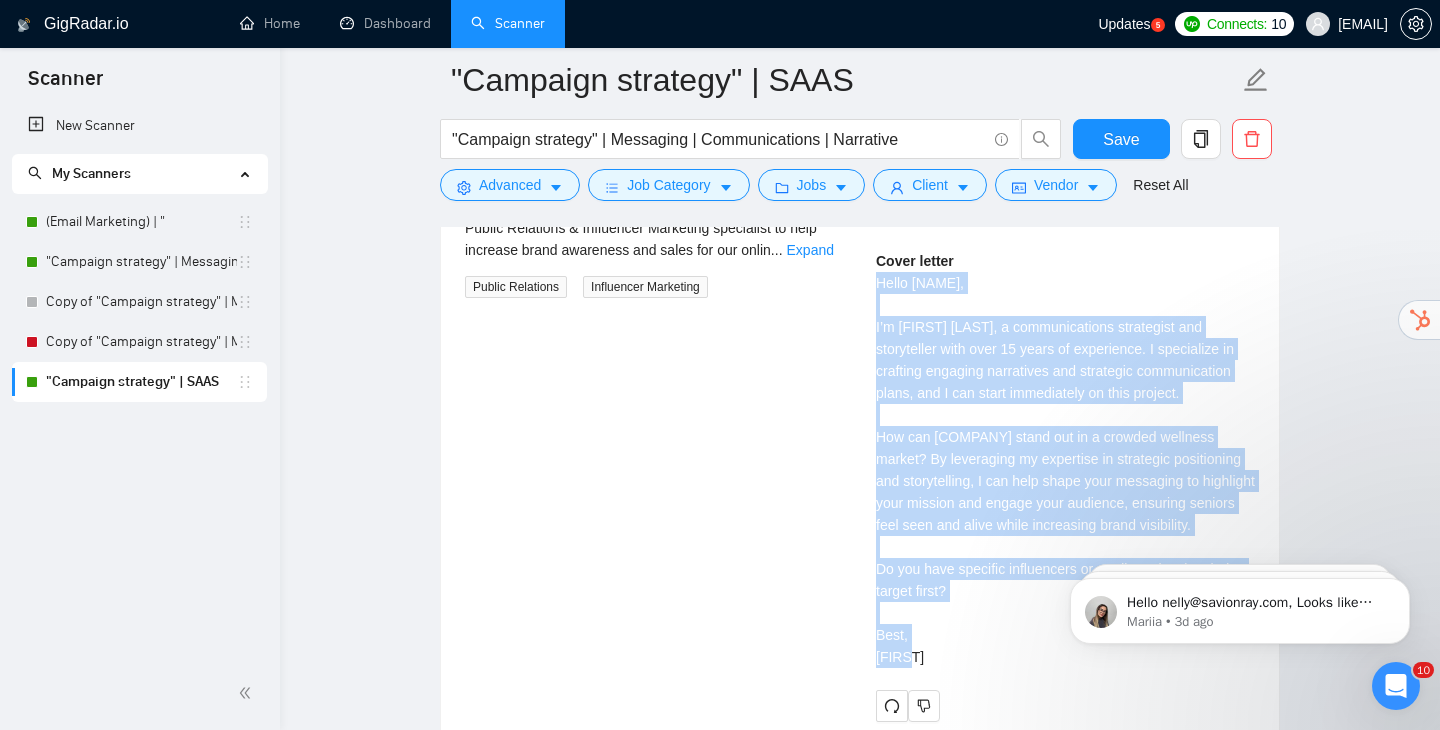 drag, startPoint x: 876, startPoint y: 267, endPoint x: 951, endPoint y: 663, distance: 403.0397 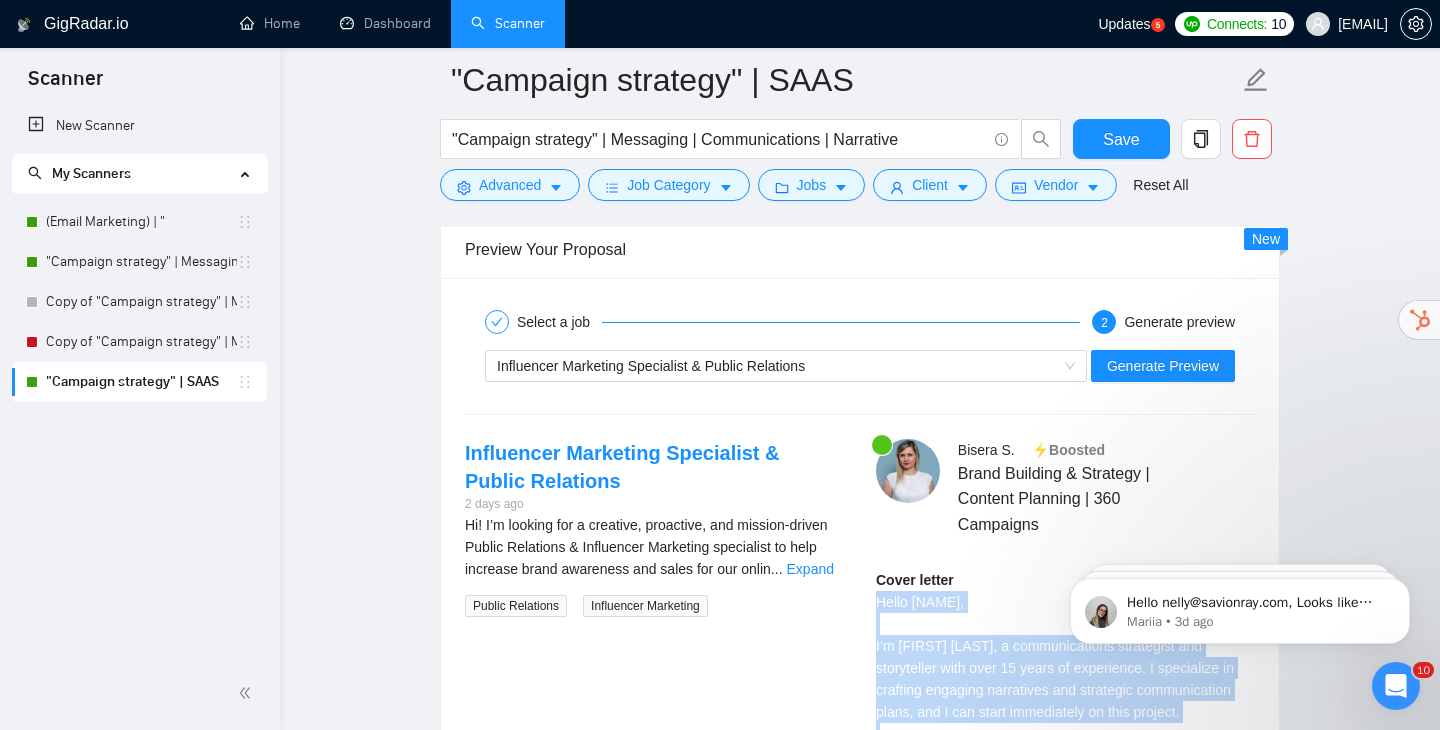scroll, scrollTop: 4053, scrollLeft: 0, axis: vertical 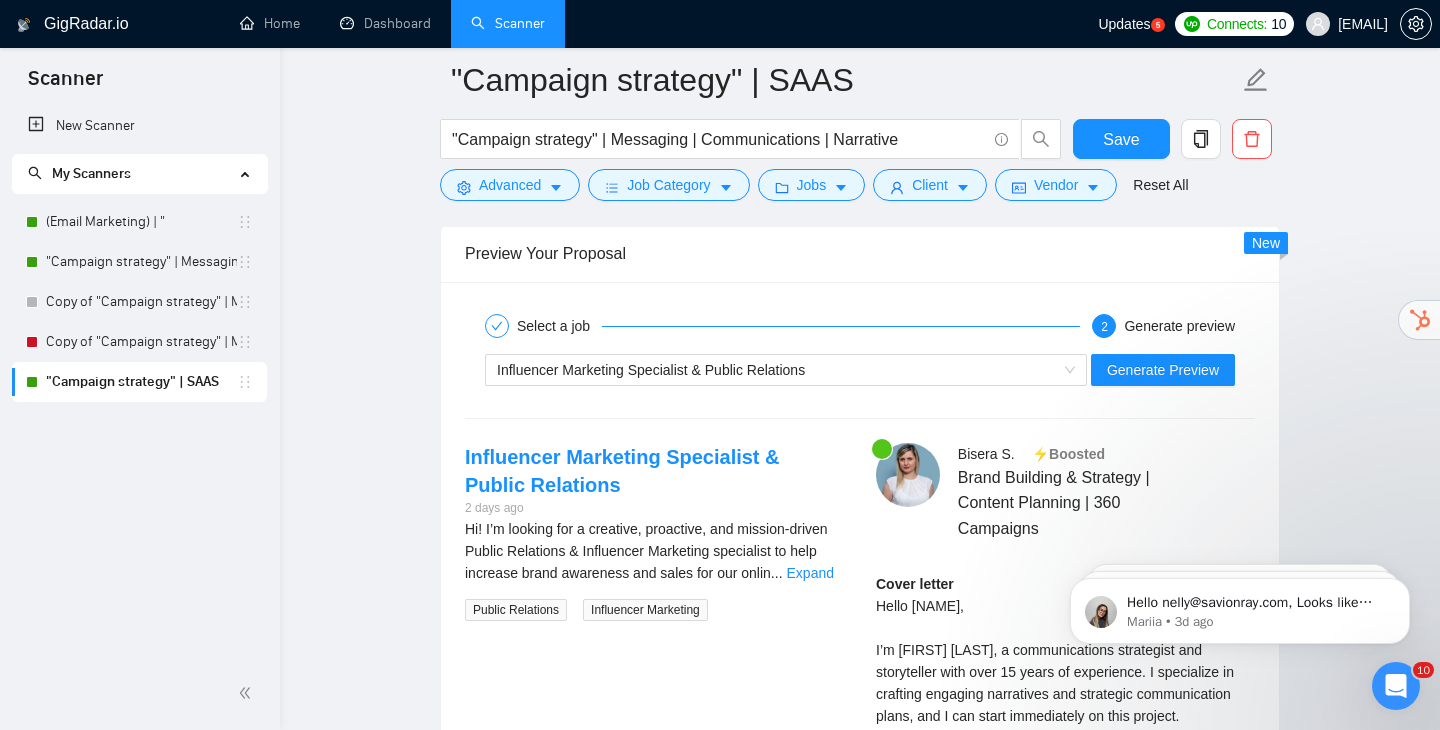click on "Cover letter Hello [NAME],
I’m [FIRST] [LAST], a communications strategist and storyteller with over 15 years of experience. I specialize in crafting engaging narratives and strategic communication plans, and I can start immediately on this project.
How can [COMPANY] stand out in a crowded wellness market? By leveraging my expertise in strategic positioning and storytelling, I can help shape your messaging to highlight your mission and engage your audience, ensuring seniors feel seen and alive while increasing brand visibility.
Do you have specific influencers or media outlets in mind to target first?
Best,
[FIRST]" at bounding box center (1065, 782) 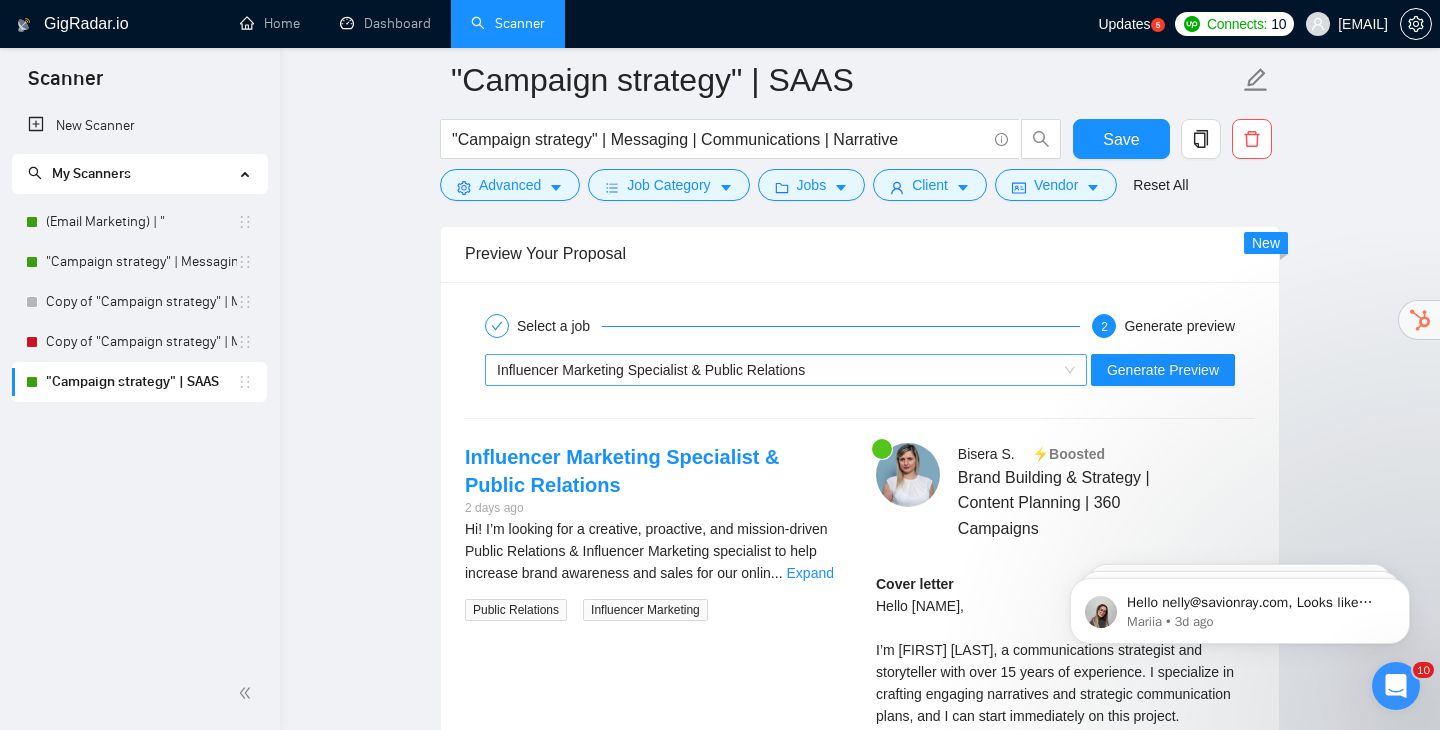 click on "Influencer Marketing Specialist & Public Relations" at bounding box center [777, 370] 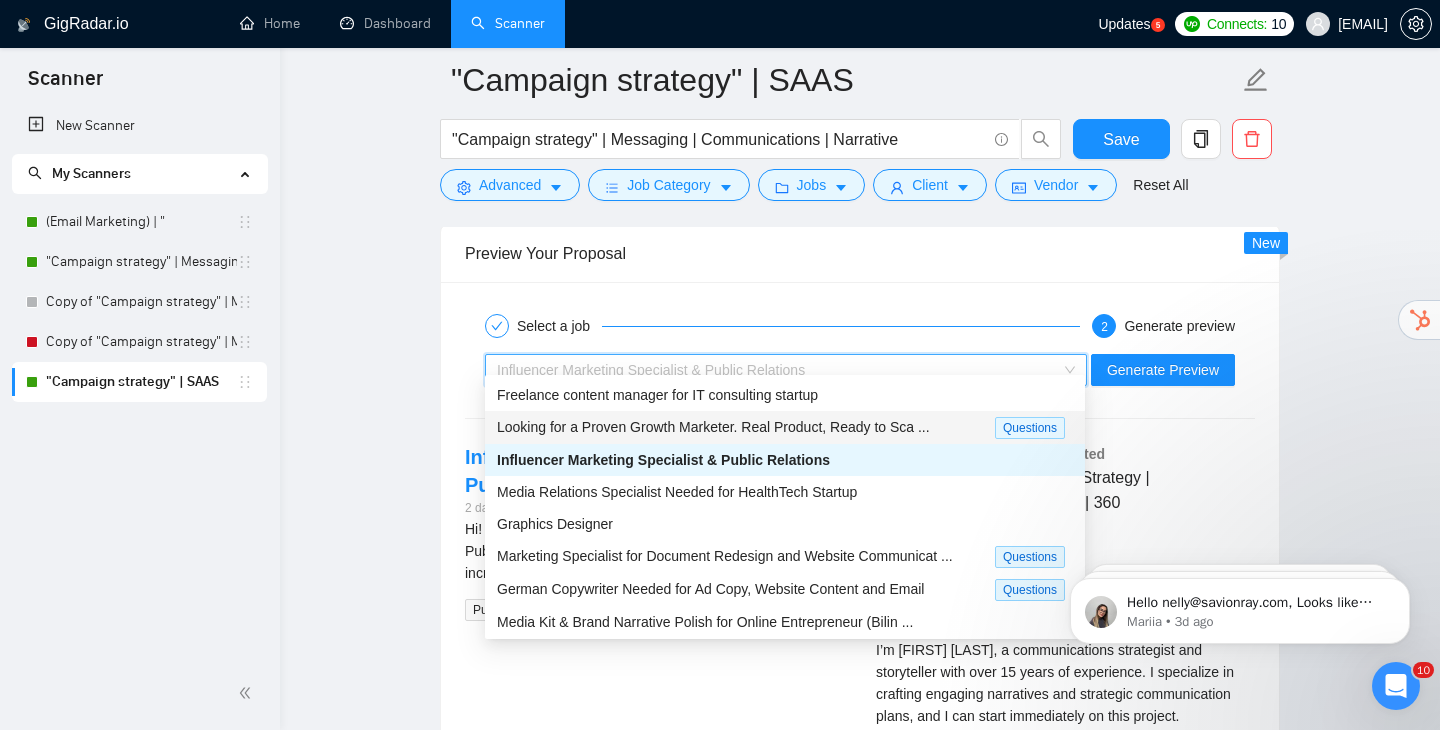 click on "Looking for a Proven Growth Marketer.  Real Product, Ready to Sca ..." at bounding box center (746, 427) 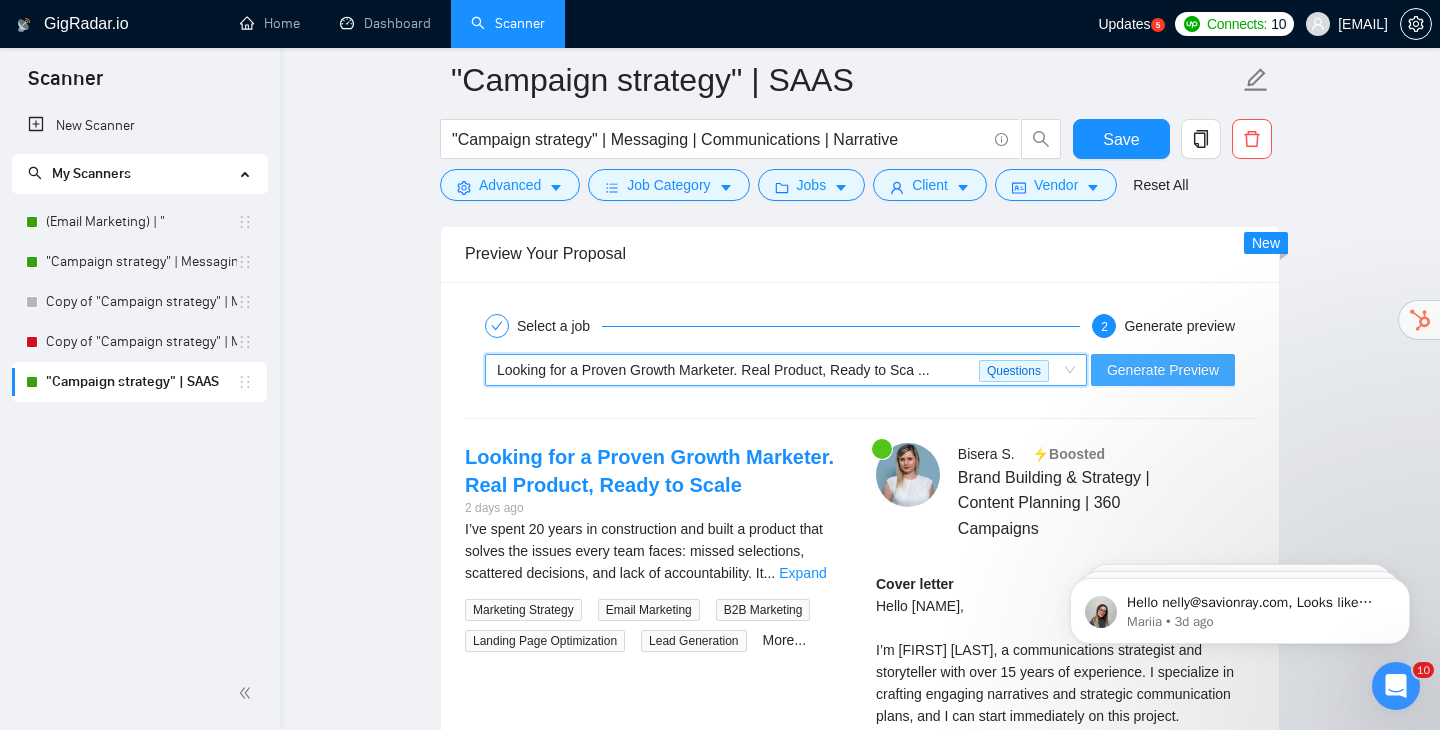 click on "Generate Preview" at bounding box center [1163, 370] 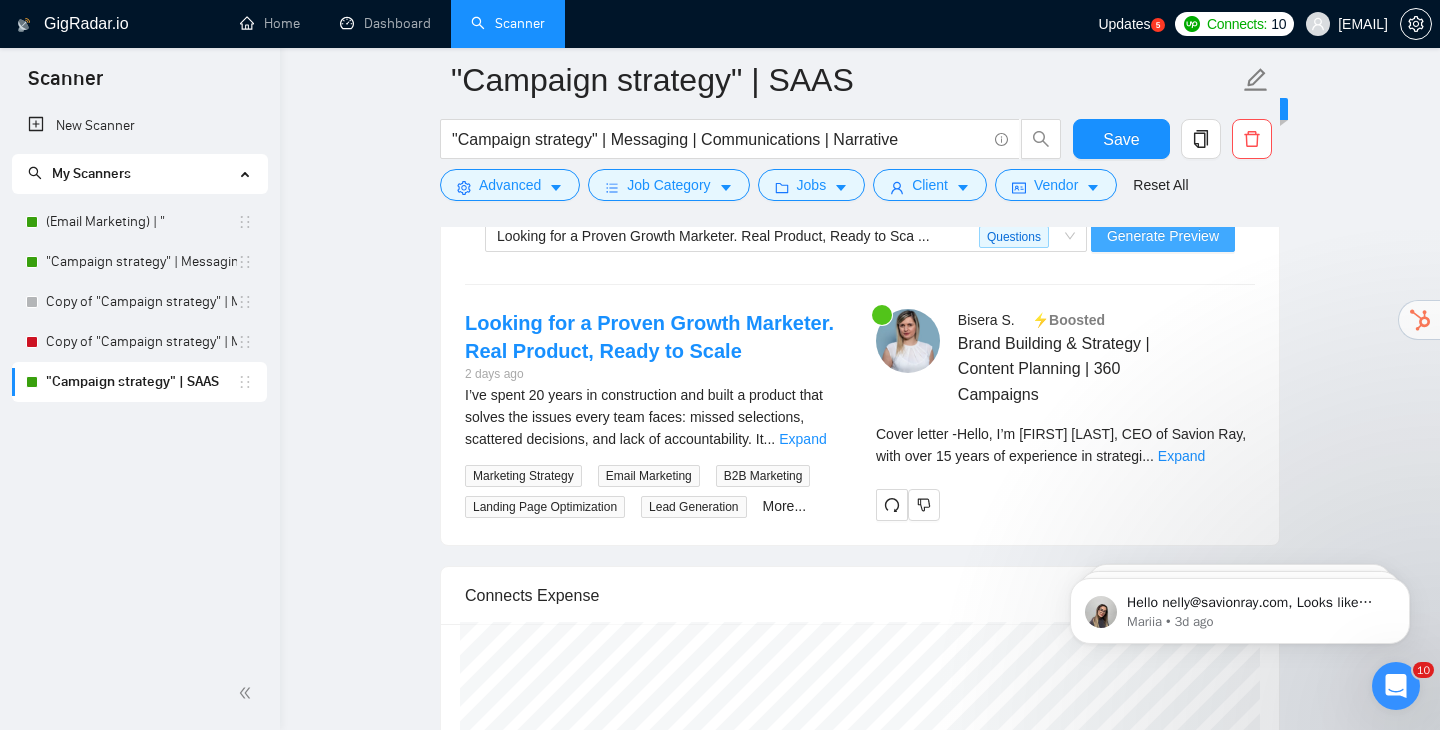 scroll, scrollTop: 4260, scrollLeft: 0, axis: vertical 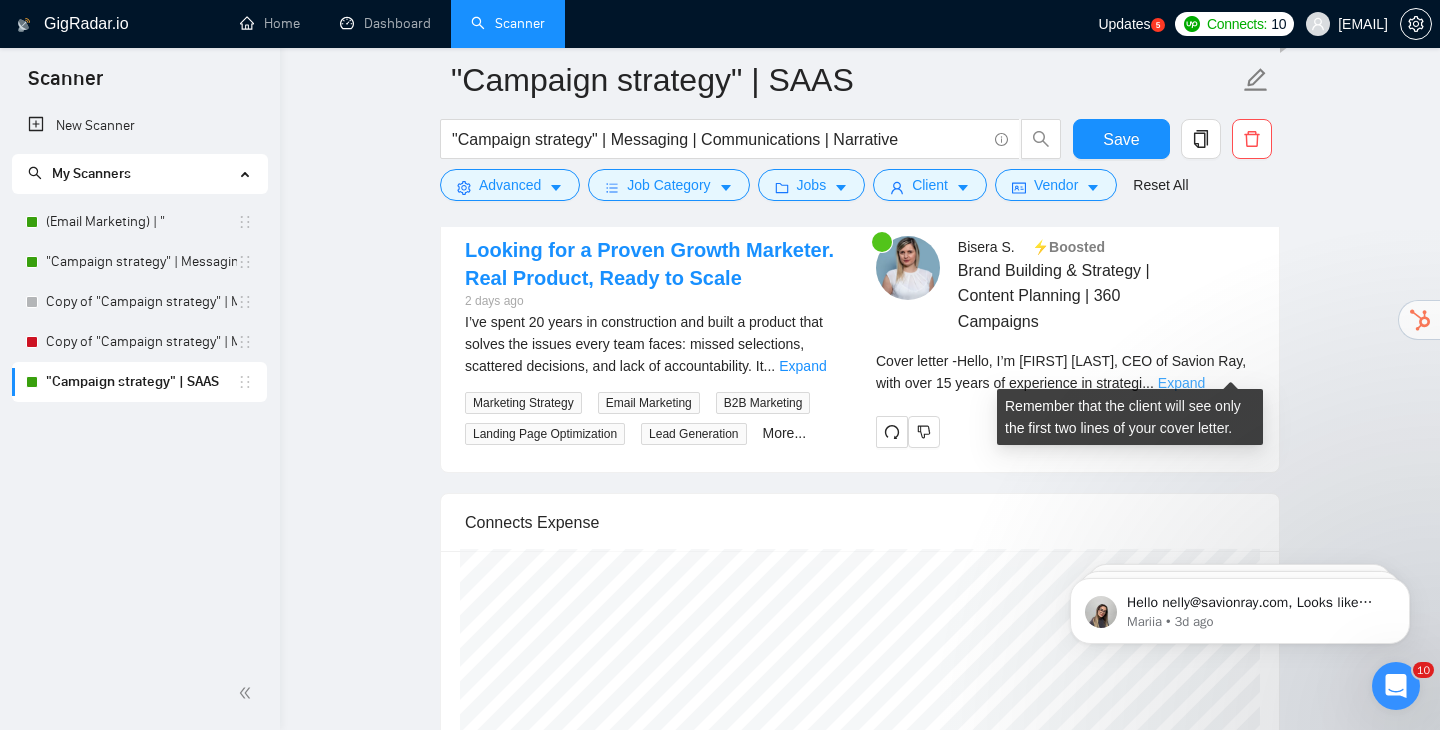 click on "Expand" at bounding box center [1181, 383] 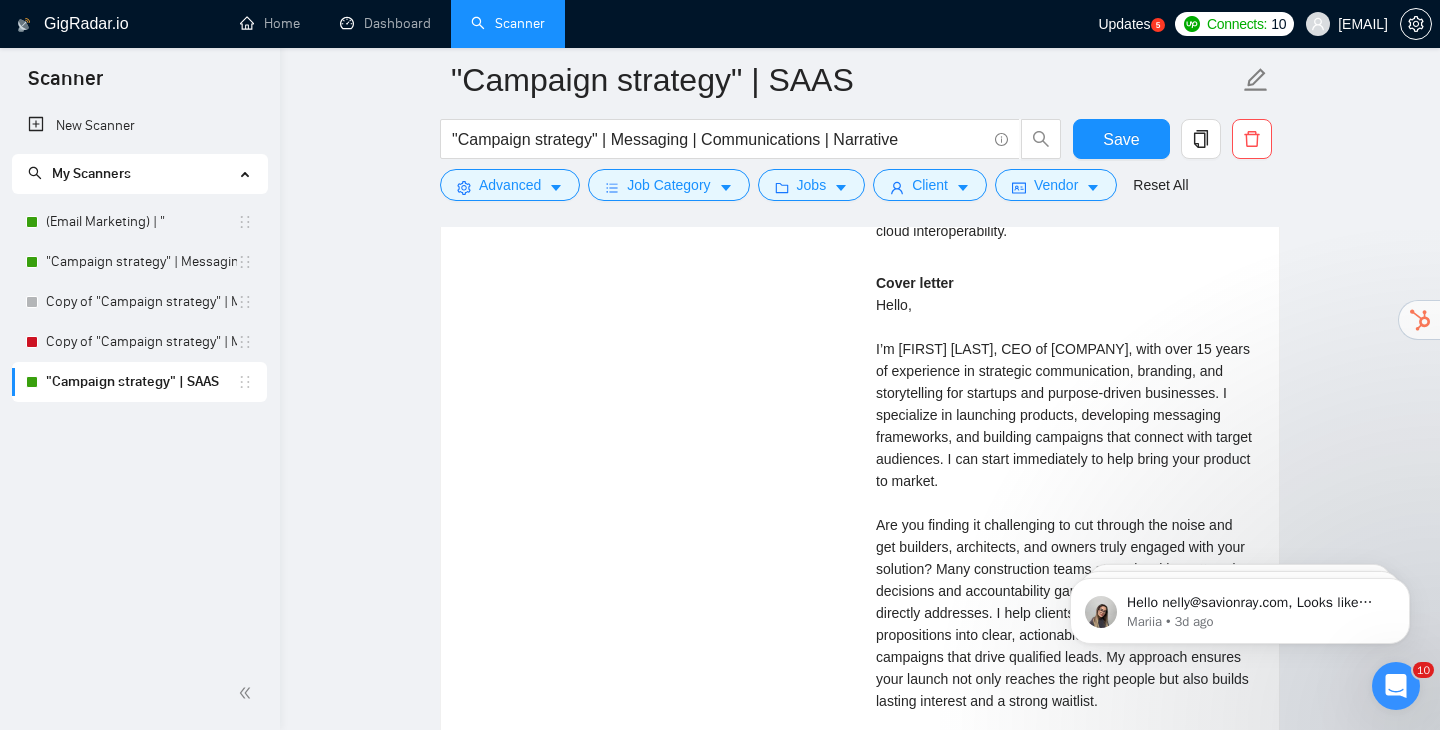 scroll, scrollTop: 4798, scrollLeft: 0, axis: vertical 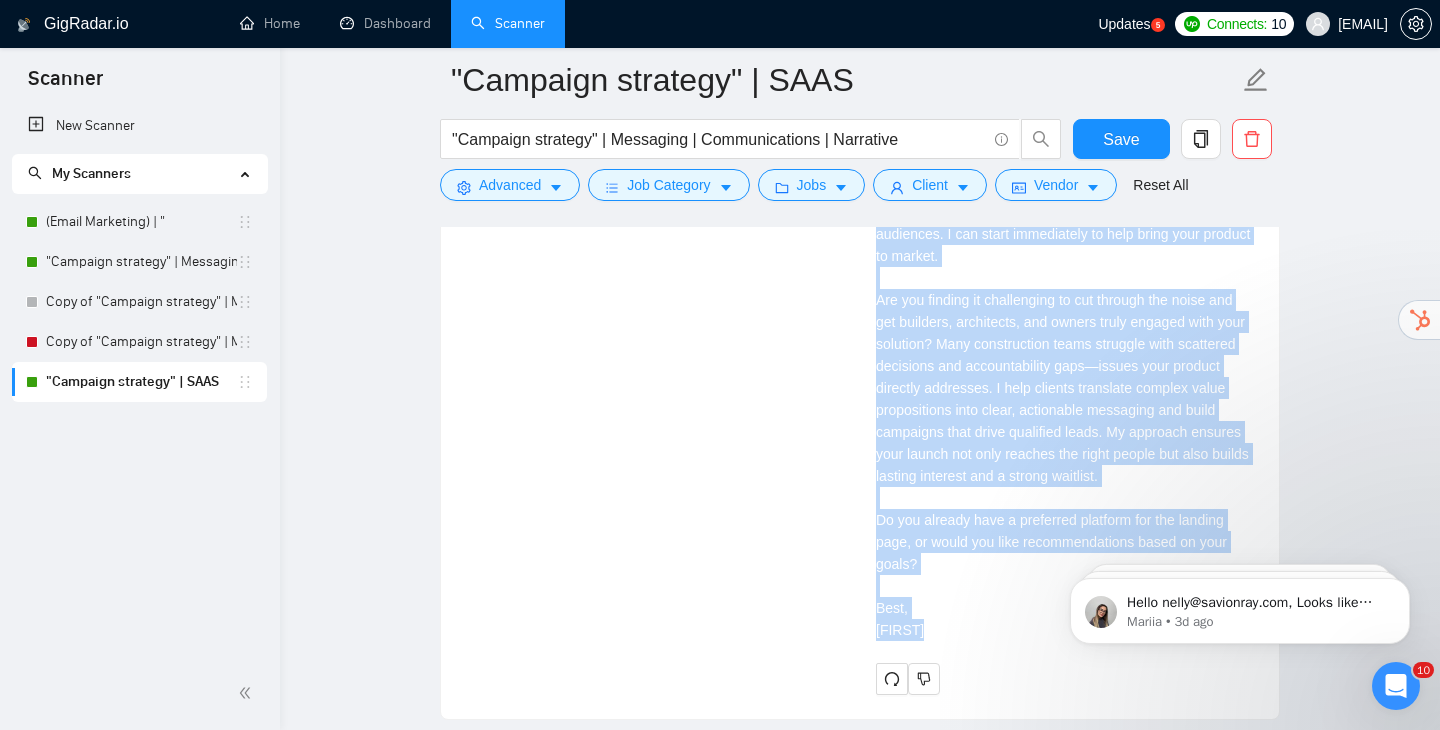drag, startPoint x: 875, startPoint y: 284, endPoint x: 947, endPoint y: 634, distance: 357.32898 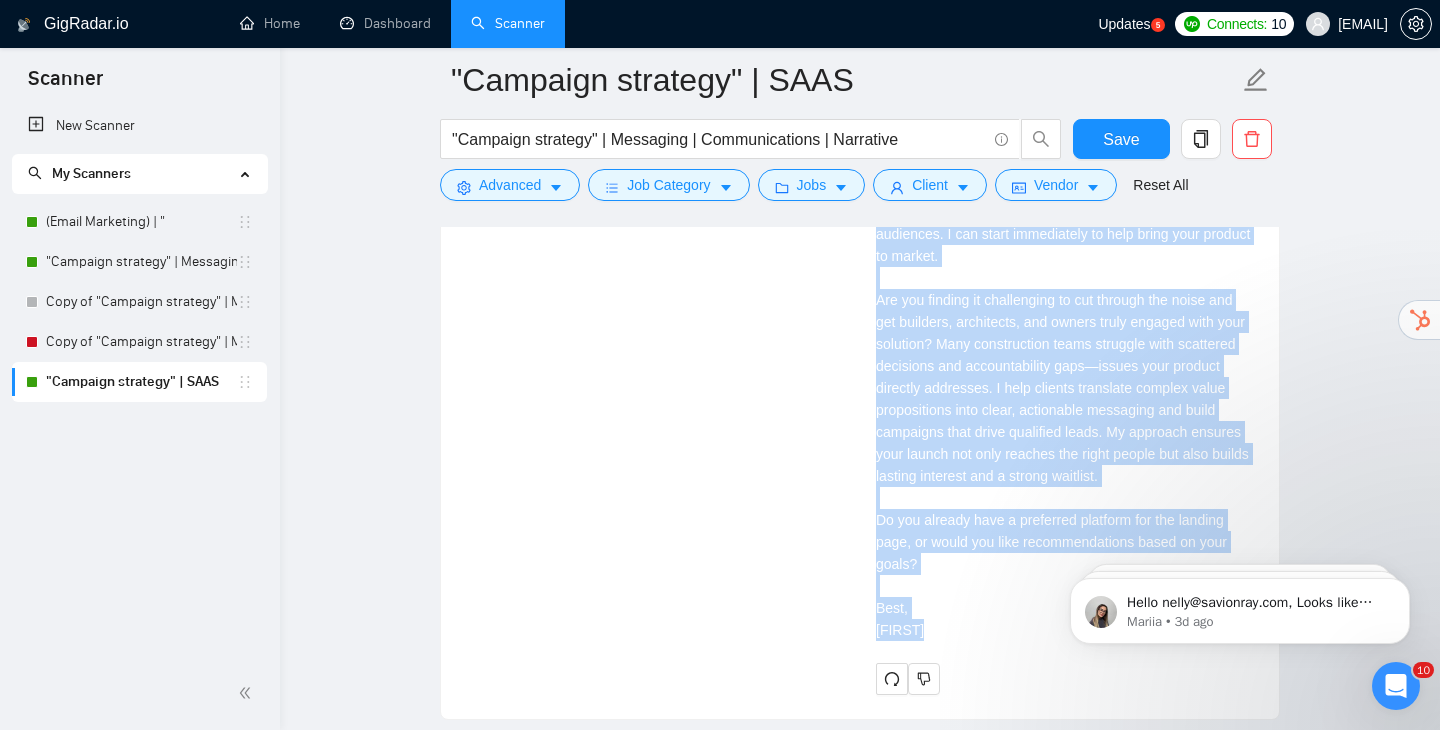 click on "Cover letter" at bounding box center (1065, 344) 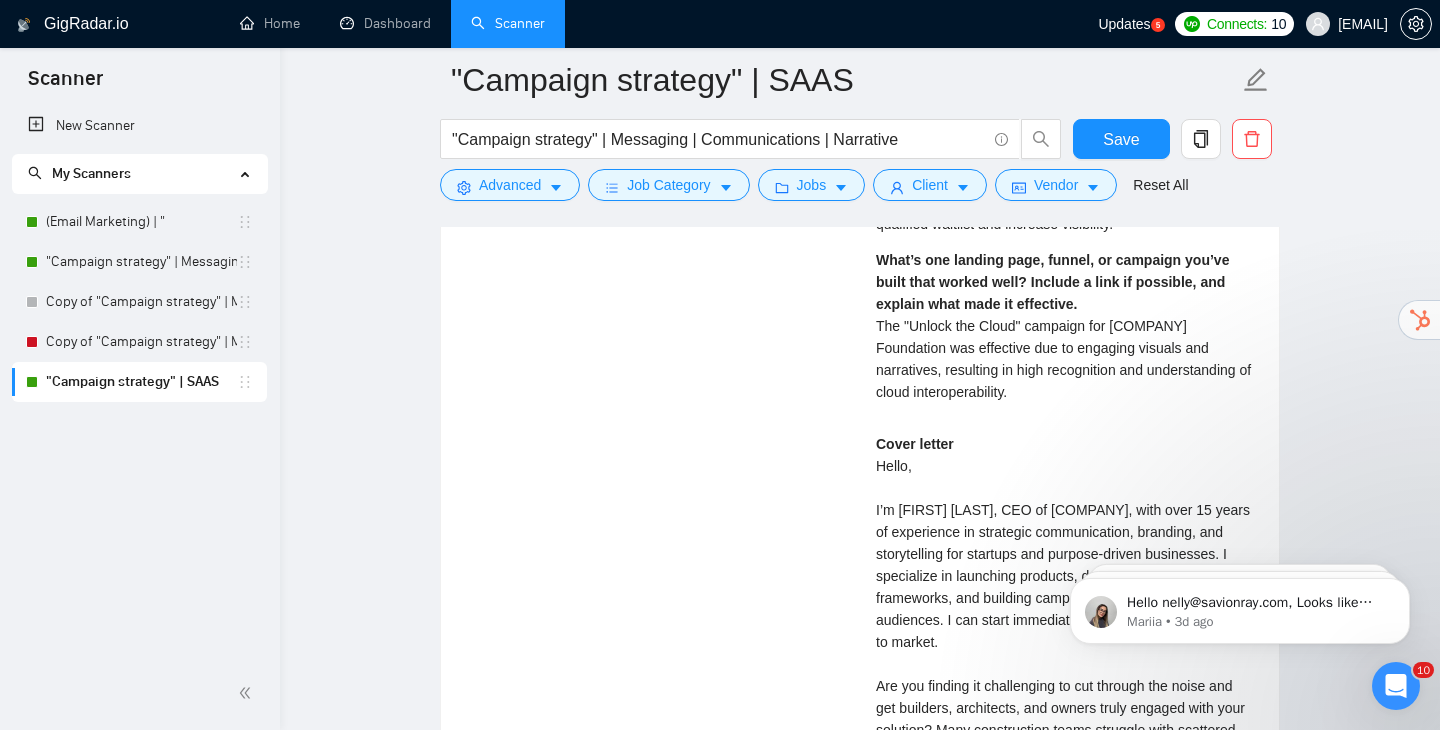 scroll, scrollTop: 4387, scrollLeft: 0, axis: vertical 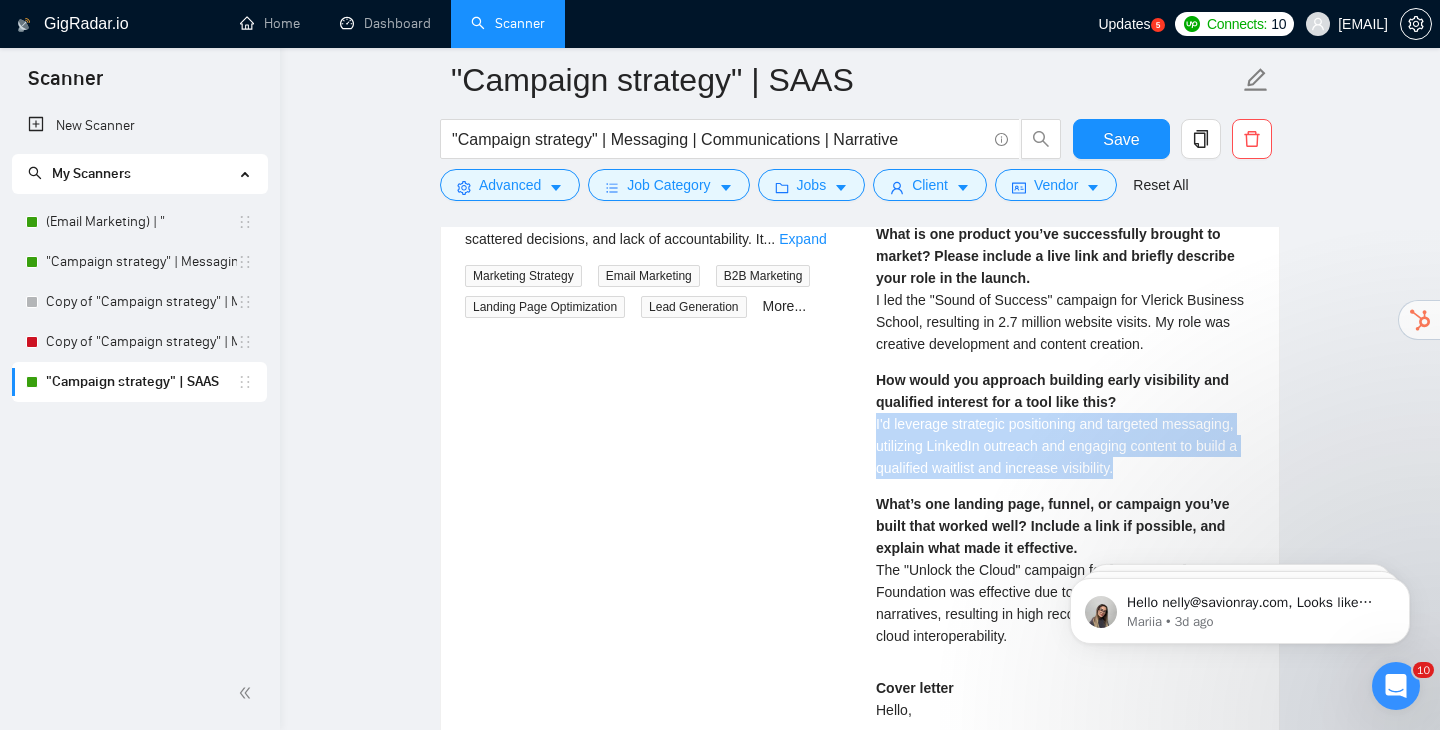 drag, startPoint x: 1185, startPoint y: 446, endPoint x: 872, endPoint y: 405, distance: 315.6739 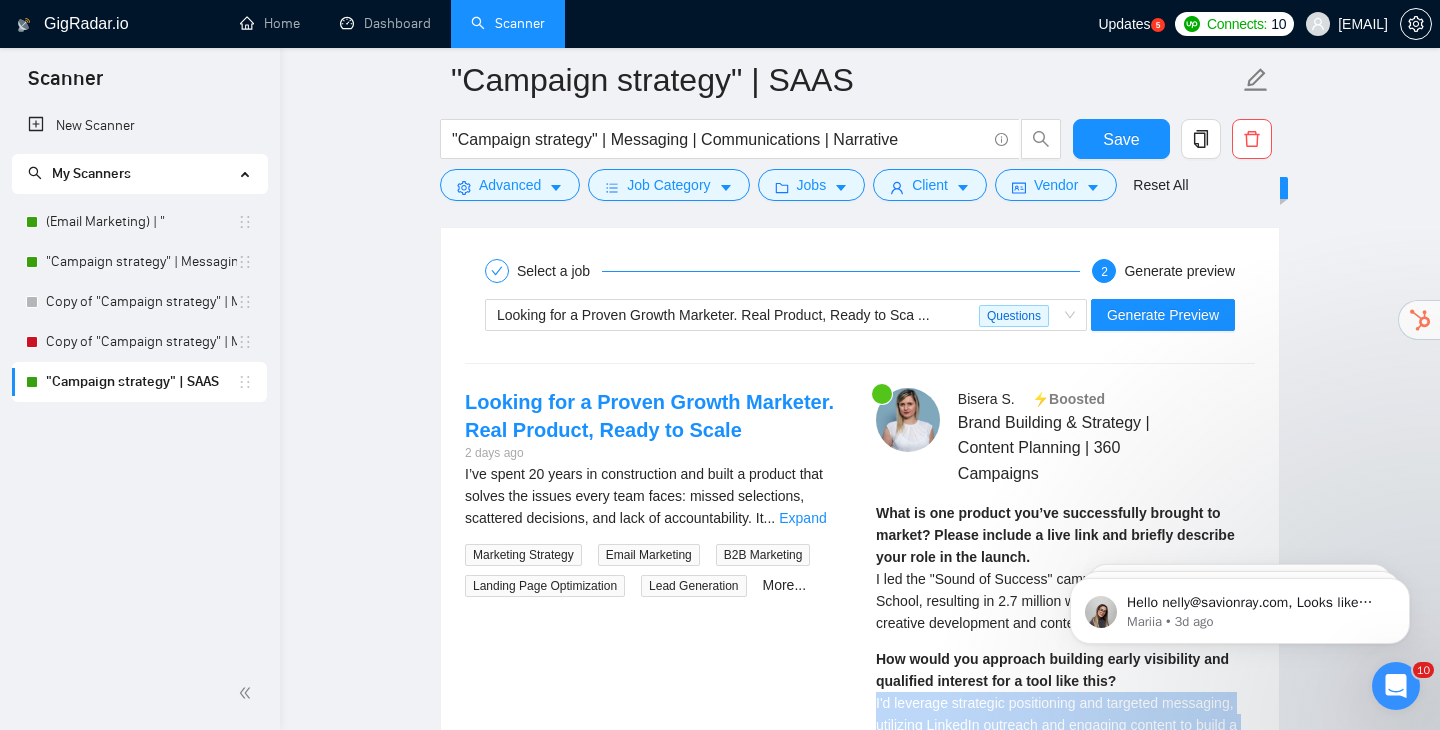 scroll, scrollTop: 4098, scrollLeft: 0, axis: vertical 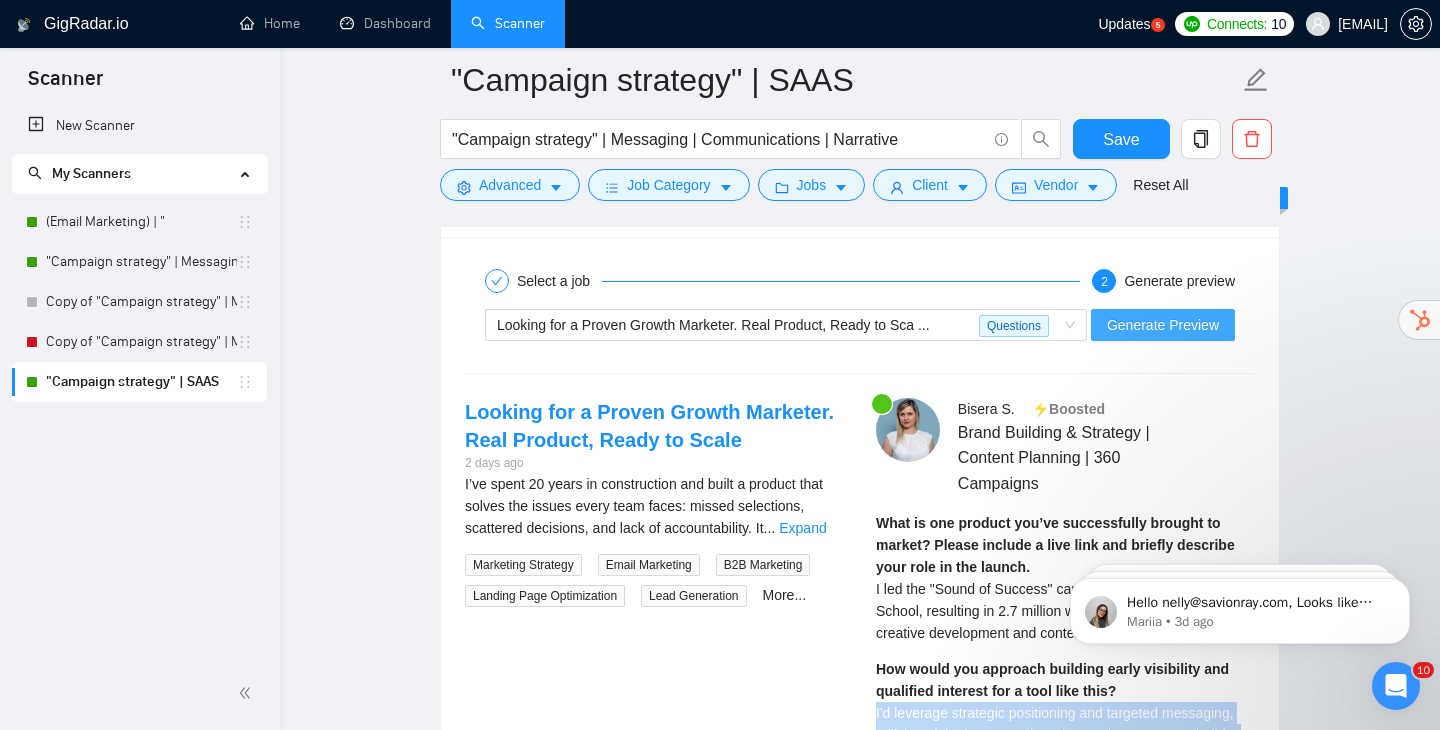 click on "Generate Preview" at bounding box center [1163, 325] 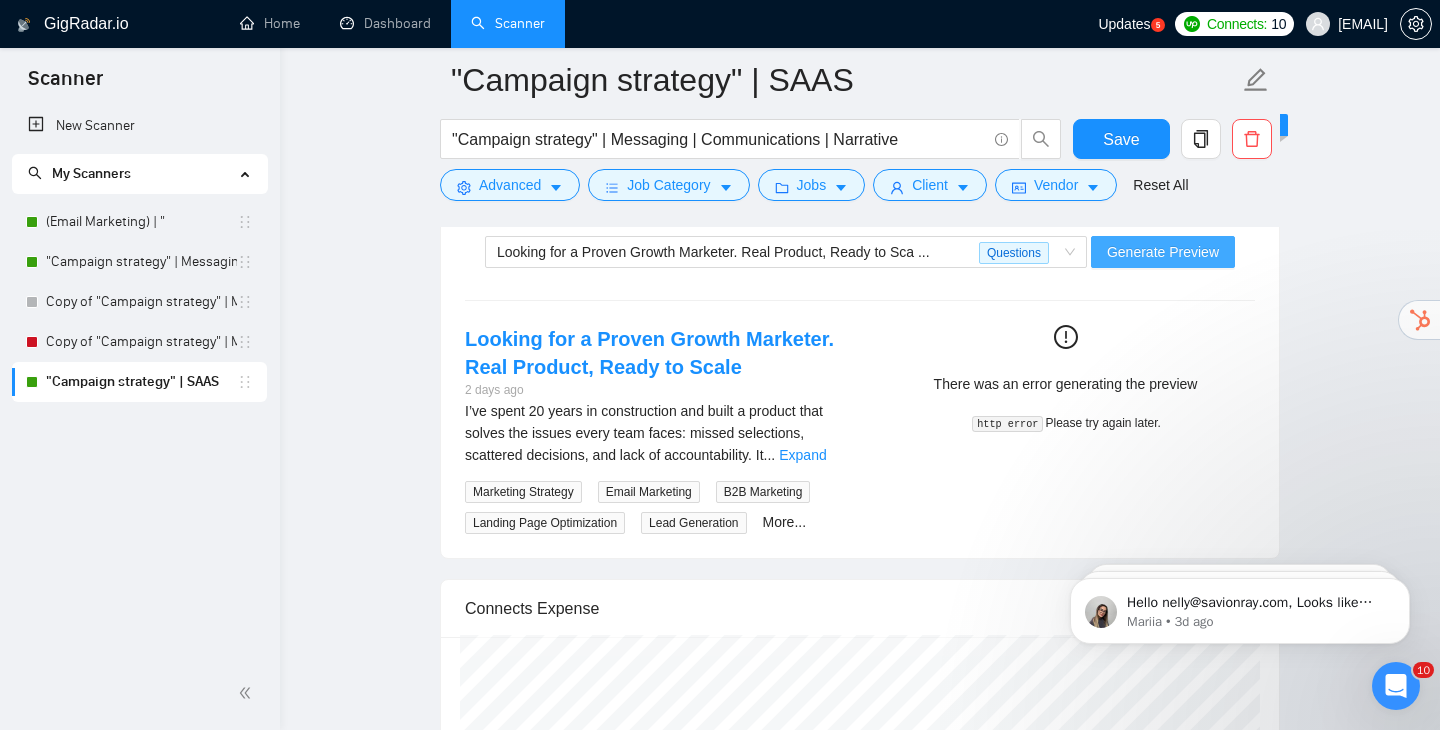 scroll, scrollTop: 4141, scrollLeft: 0, axis: vertical 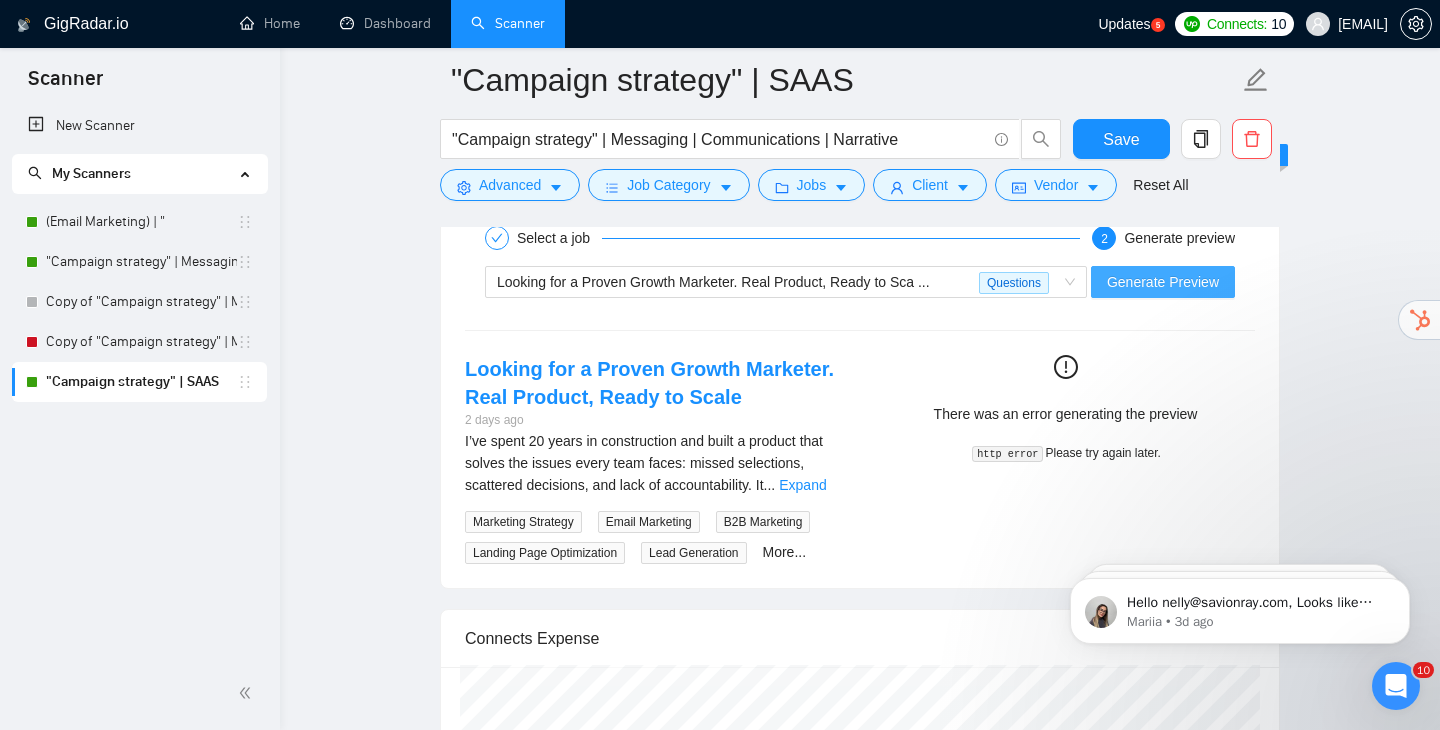 click on "Generate Preview" at bounding box center [1163, 282] 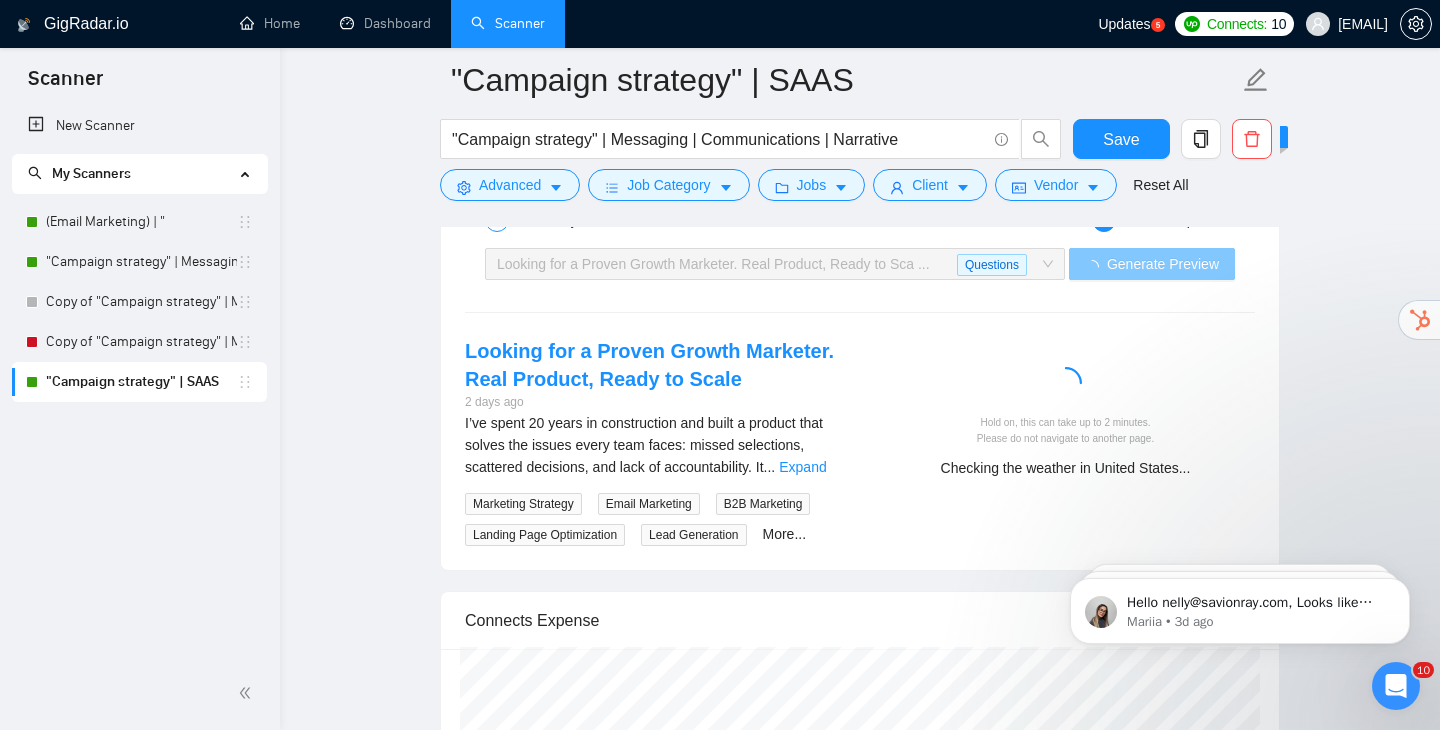 scroll, scrollTop: 4157, scrollLeft: 0, axis: vertical 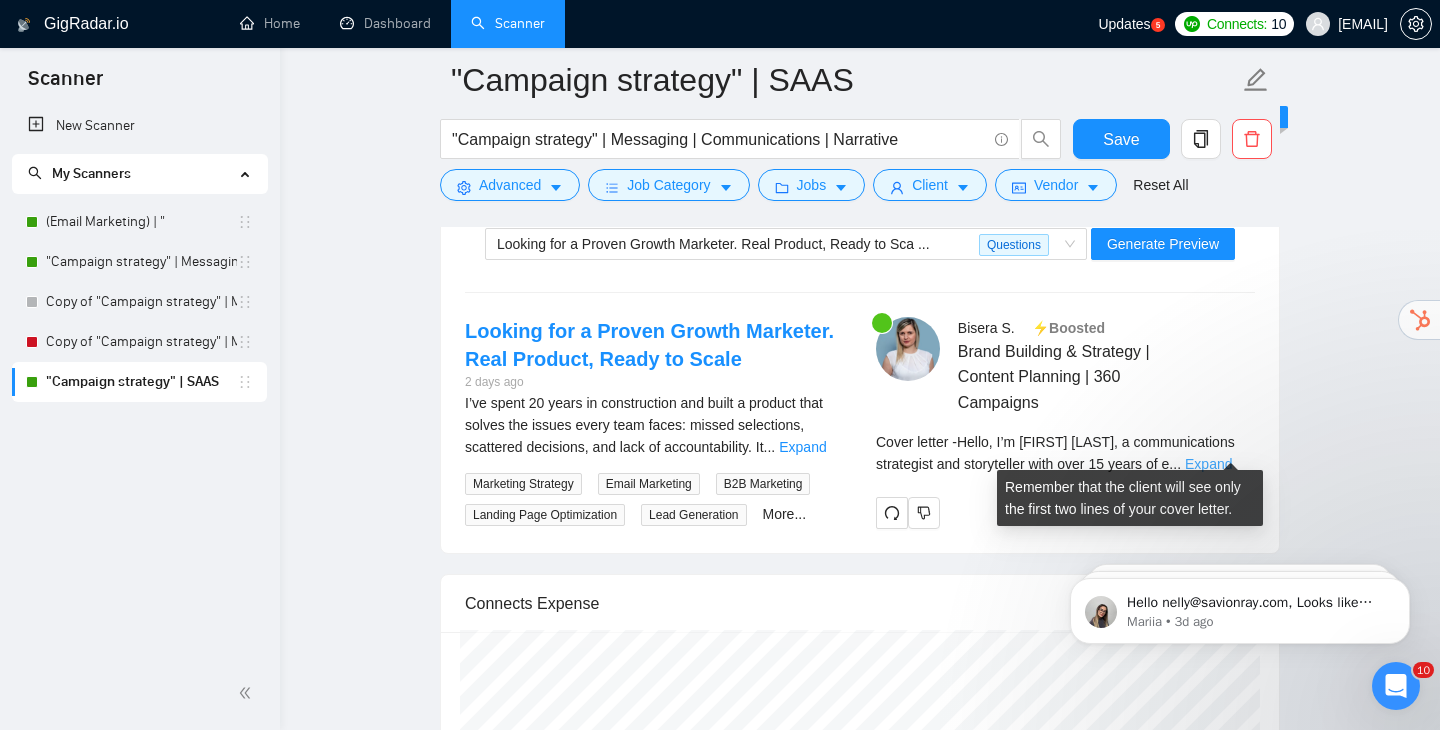 click on "Expand" at bounding box center [1208, 464] 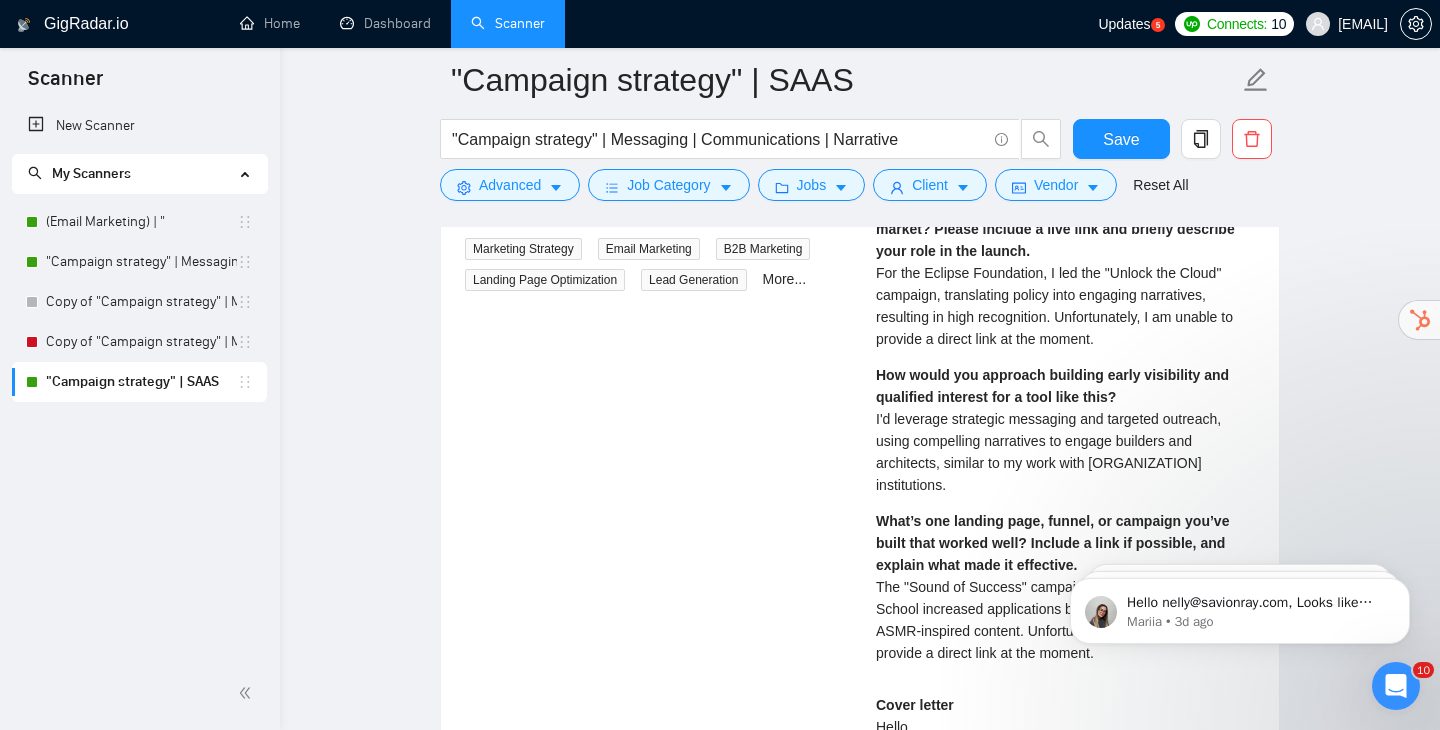 scroll, scrollTop: 4416, scrollLeft: 0, axis: vertical 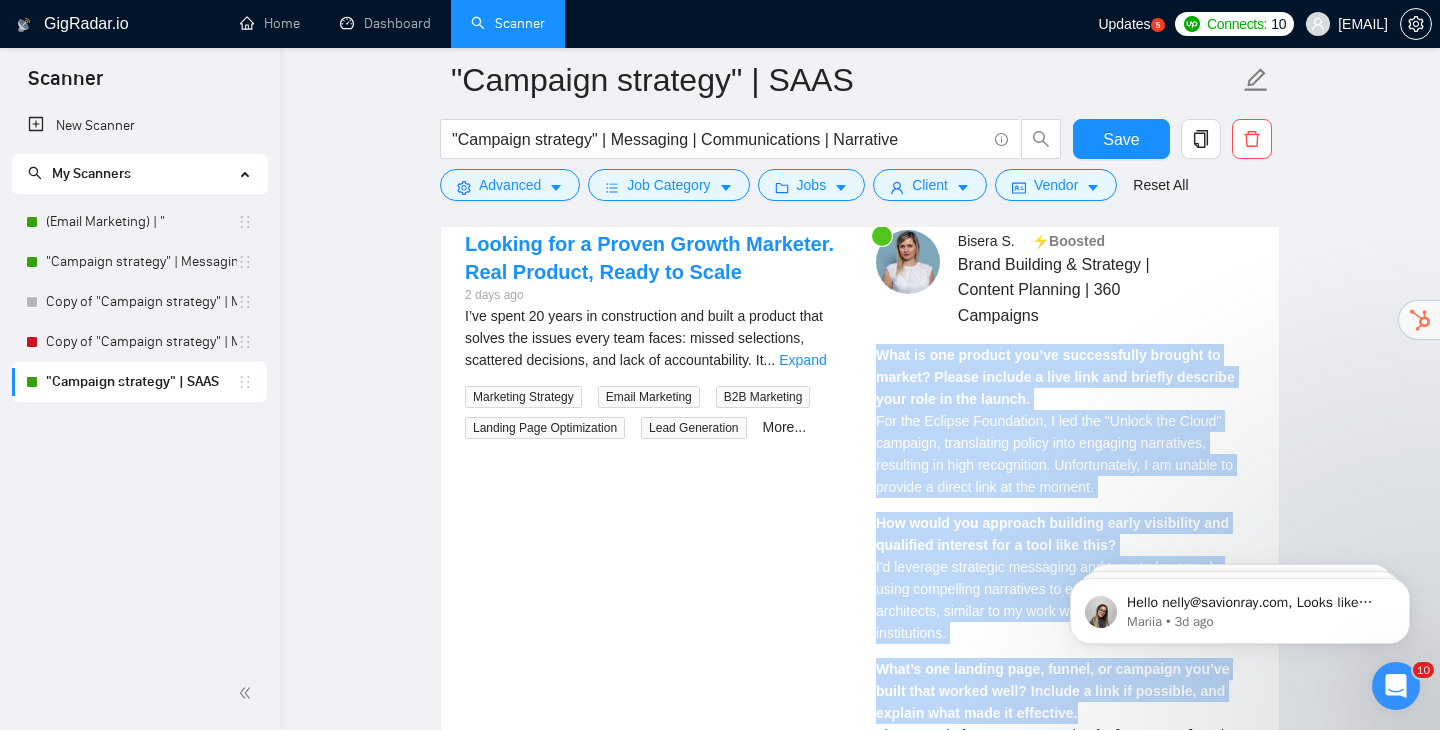 drag, startPoint x: 1085, startPoint y: 528, endPoint x: 875, endPoint y: 343, distance: 279.86603 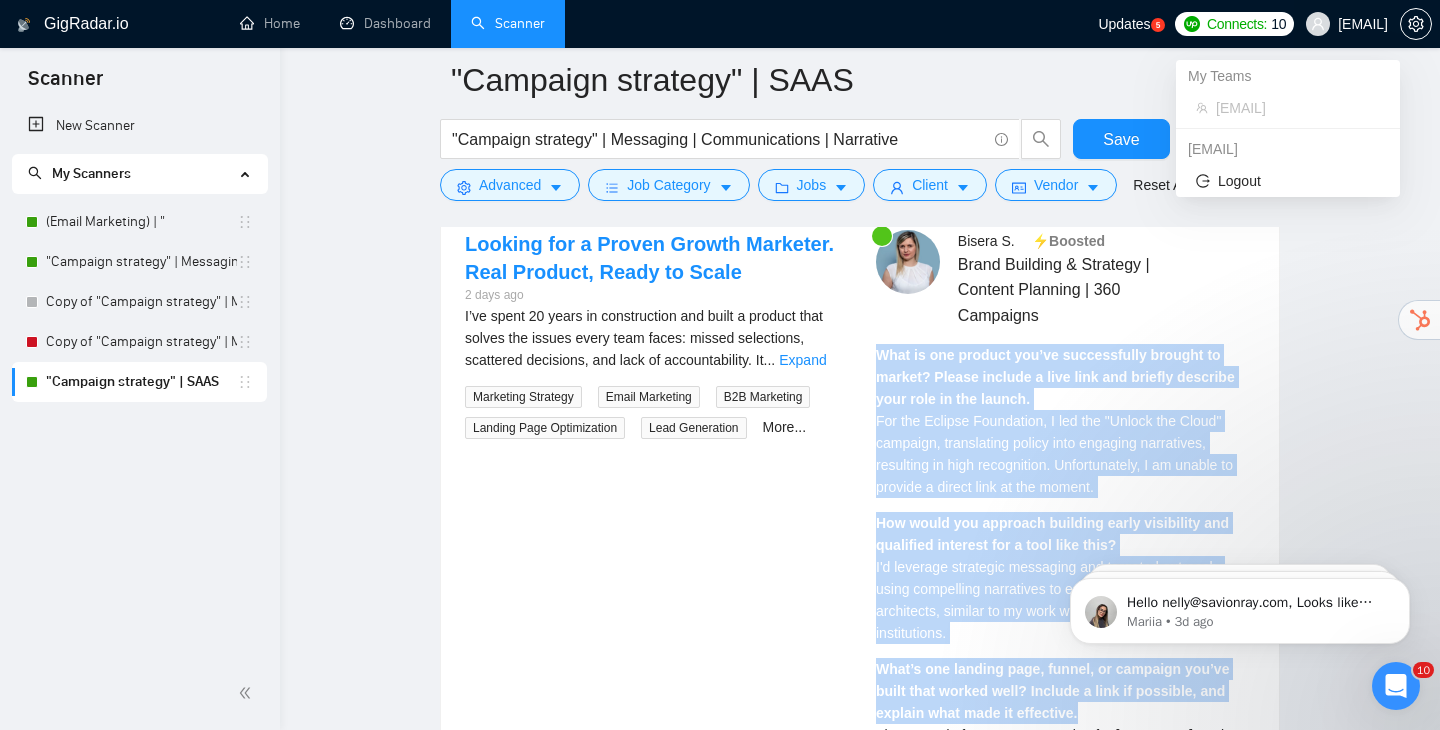 copy on "What is one product you’ve successfully brought to market?
Please include a live link and briefly describe your role in the launch. For the [COMPANY] Foundation, I led the "Unlock the Cloud" campaign, translating policy into engaging narratives, resulting in high recognition. Unfortunately, I am unable to provide a direct link at the moment. How would you approach building early visibility and qualified interest for a tool like this? I'd leverage strategic messaging and targeted outreach, using compelling narratives to engage builders and architects, similar to my work with [ORGANIZATION] institutions. What’s one landing page, funnel, or campaign you’ve built that worked well?
Include a link if possible, and explain what made it effective." 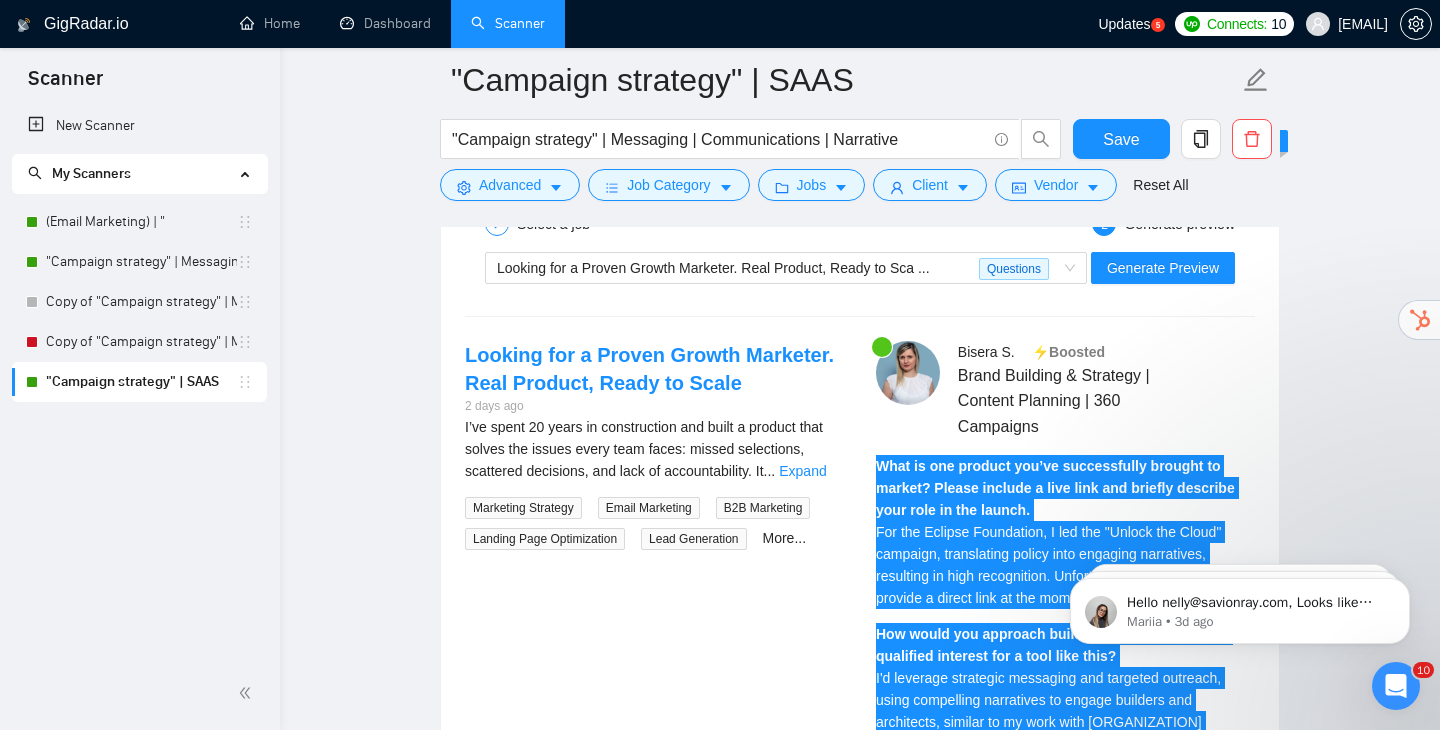 scroll, scrollTop: 4154, scrollLeft: 0, axis: vertical 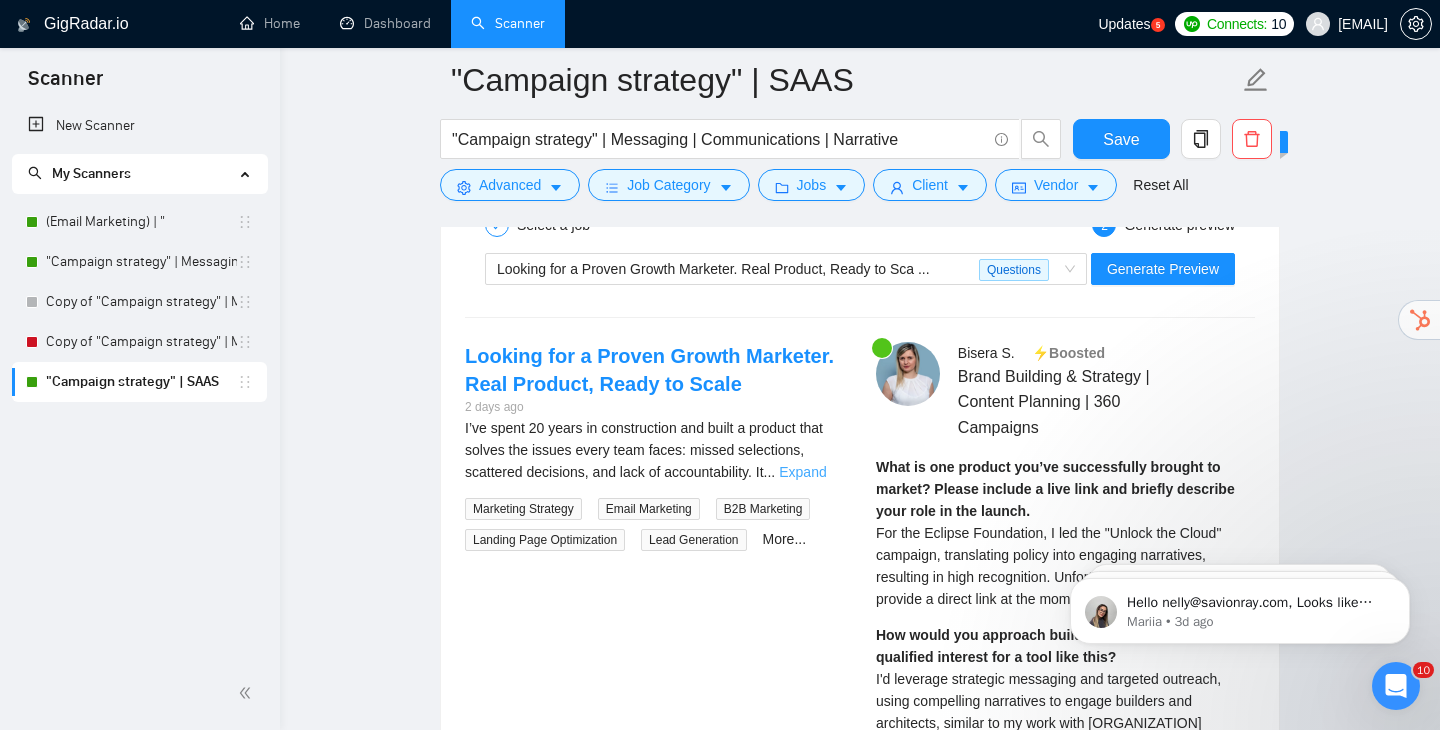 click on "Expand" at bounding box center (802, 472) 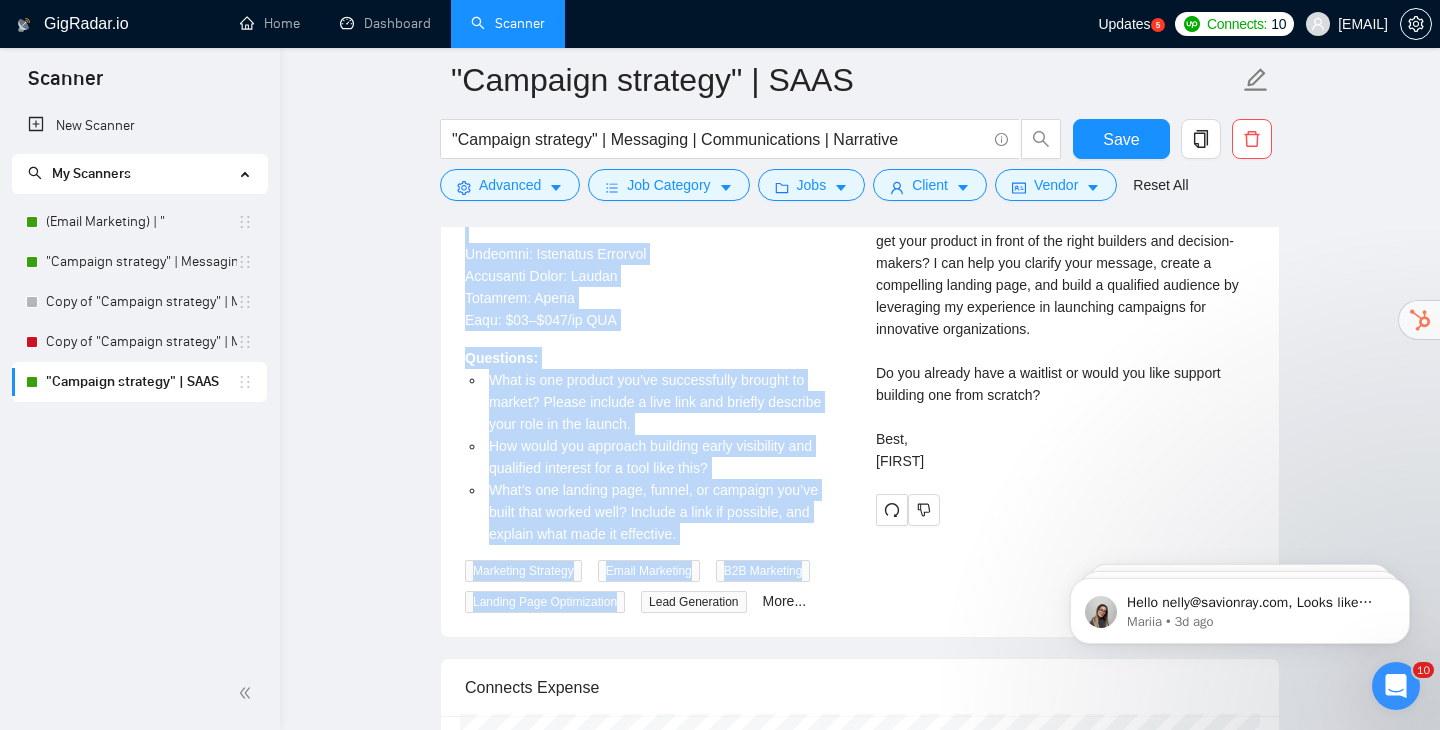 scroll, scrollTop: 5130, scrollLeft: 0, axis: vertical 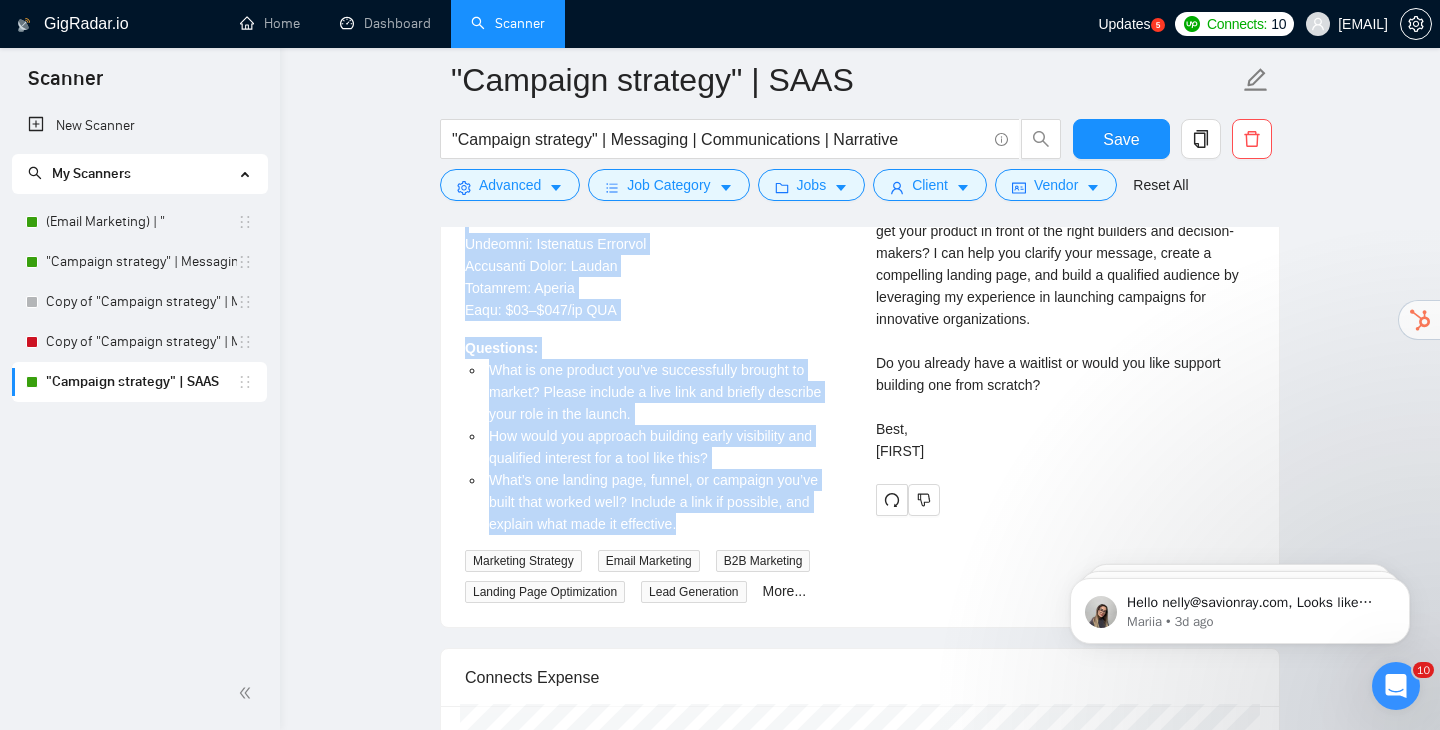 drag, startPoint x: 464, startPoint y: 414, endPoint x: 720, endPoint y: 513, distance: 274.47586 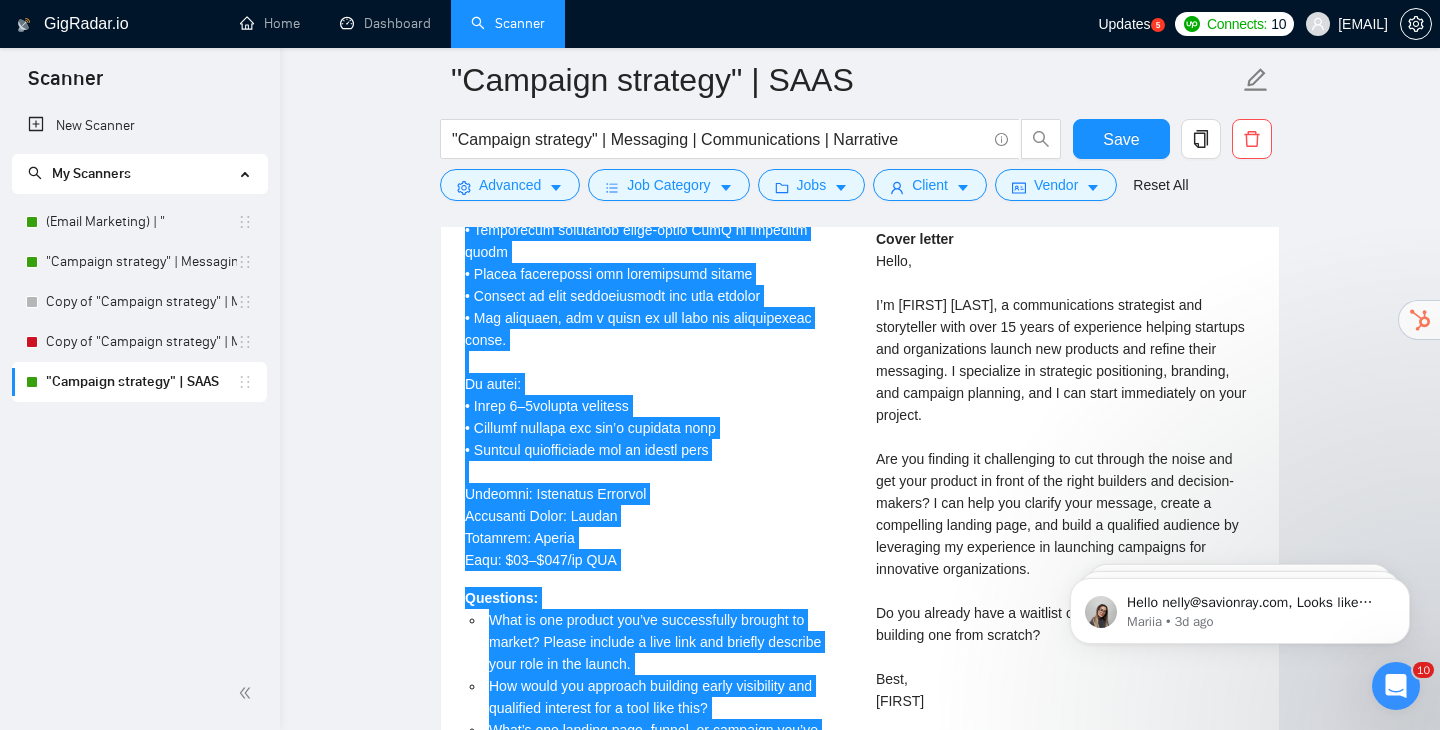 scroll, scrollTop: 4883, scrollLeft: 0, axis: vertical 